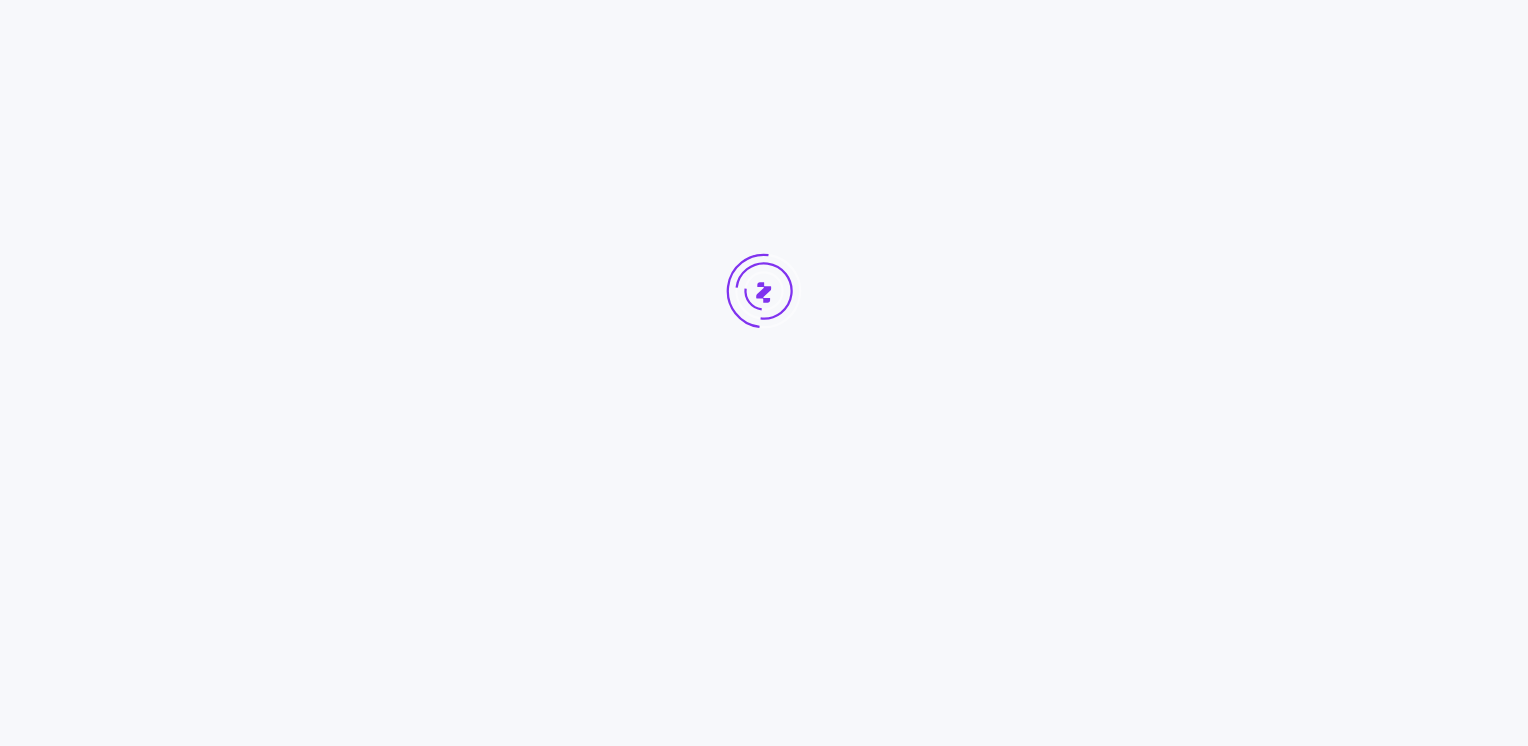 scroll, scrollTop: 0, scrollLeft: 0, axis: both 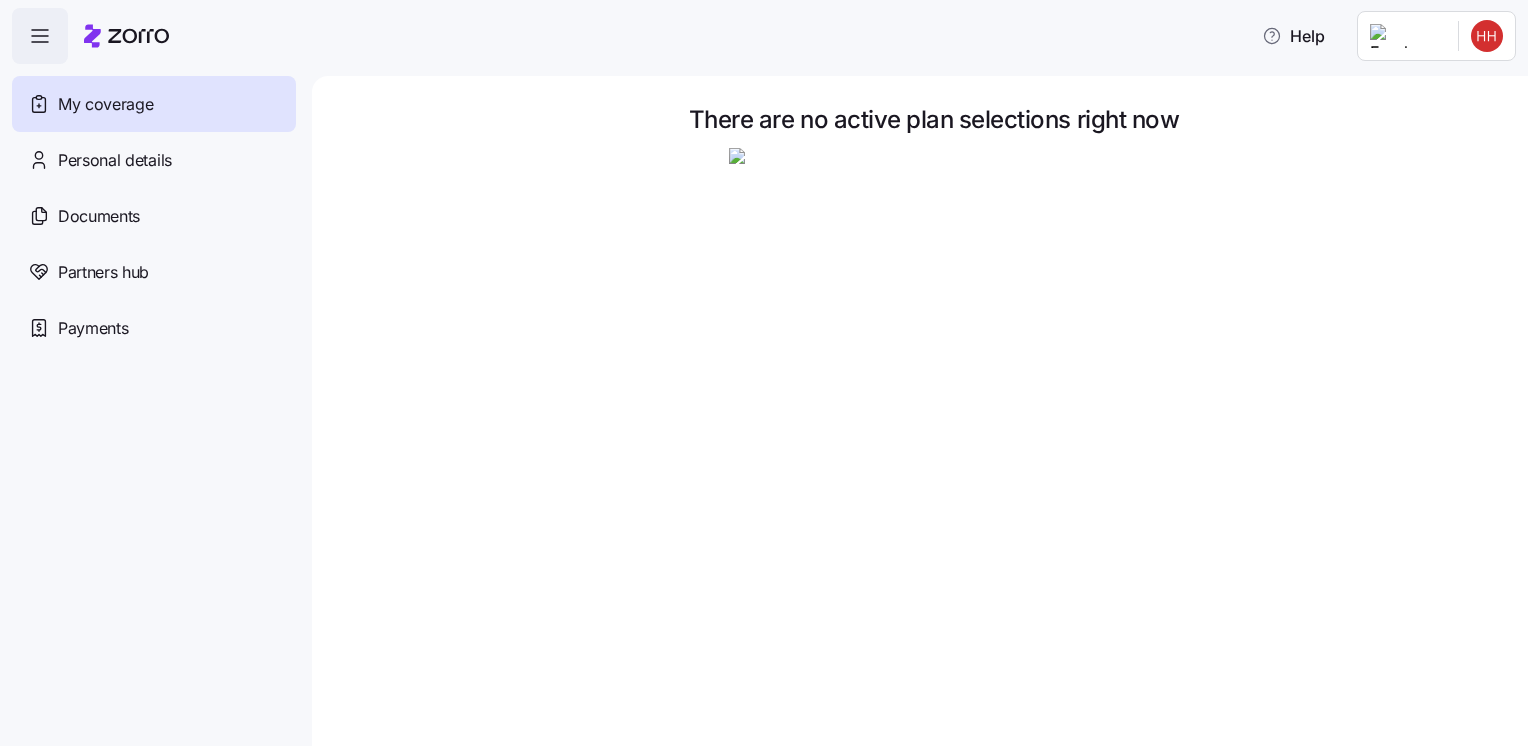 click on "My coverage" at bounding box center [105, 104] 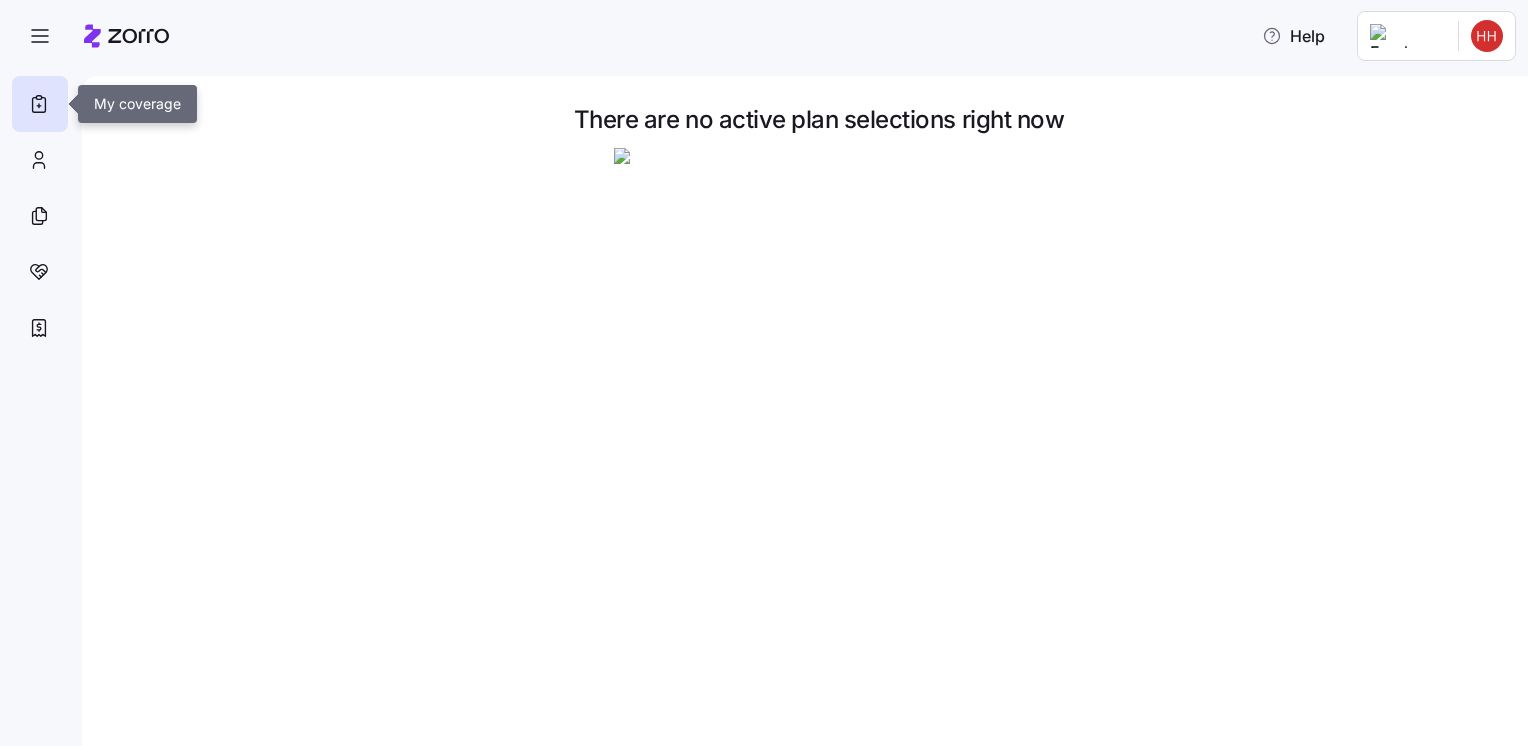 click 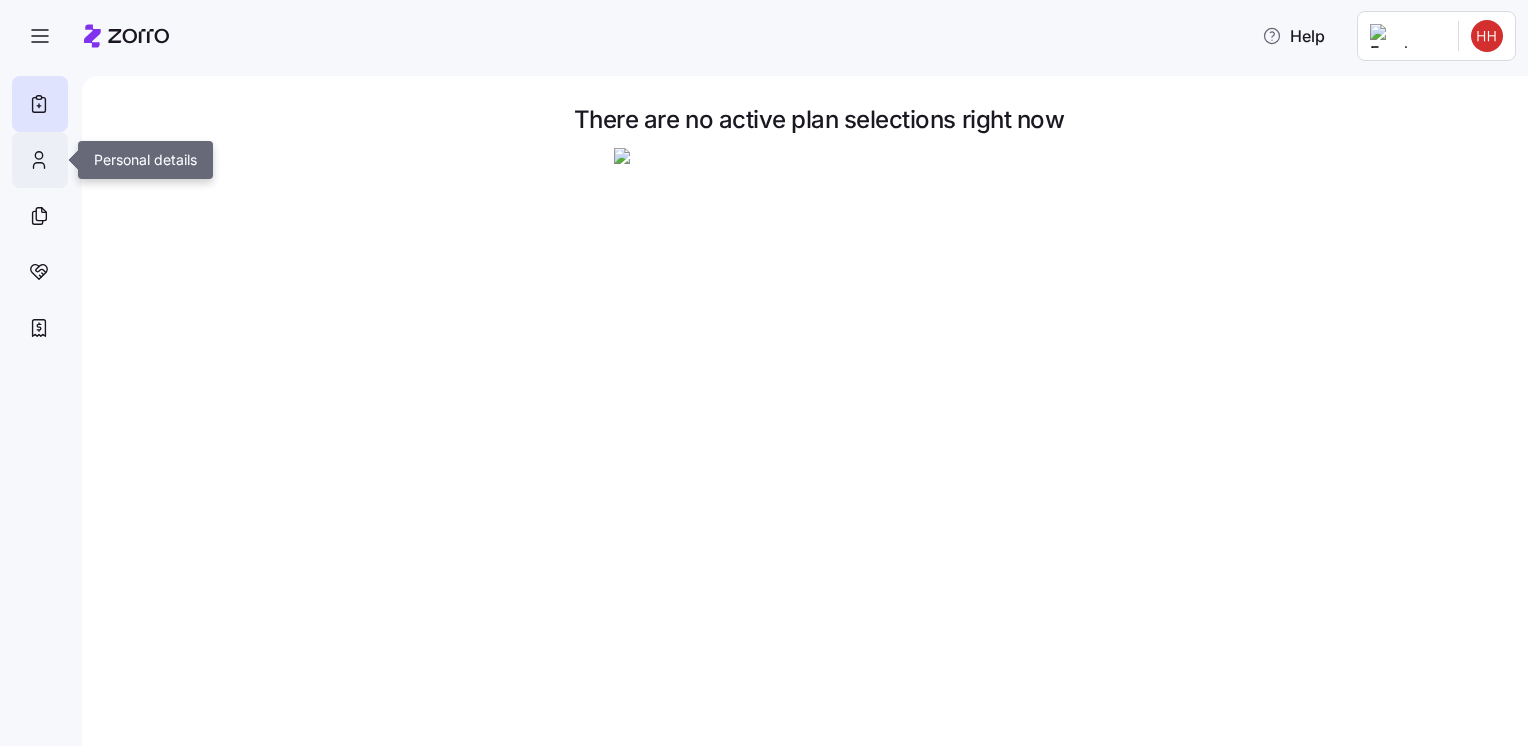 click 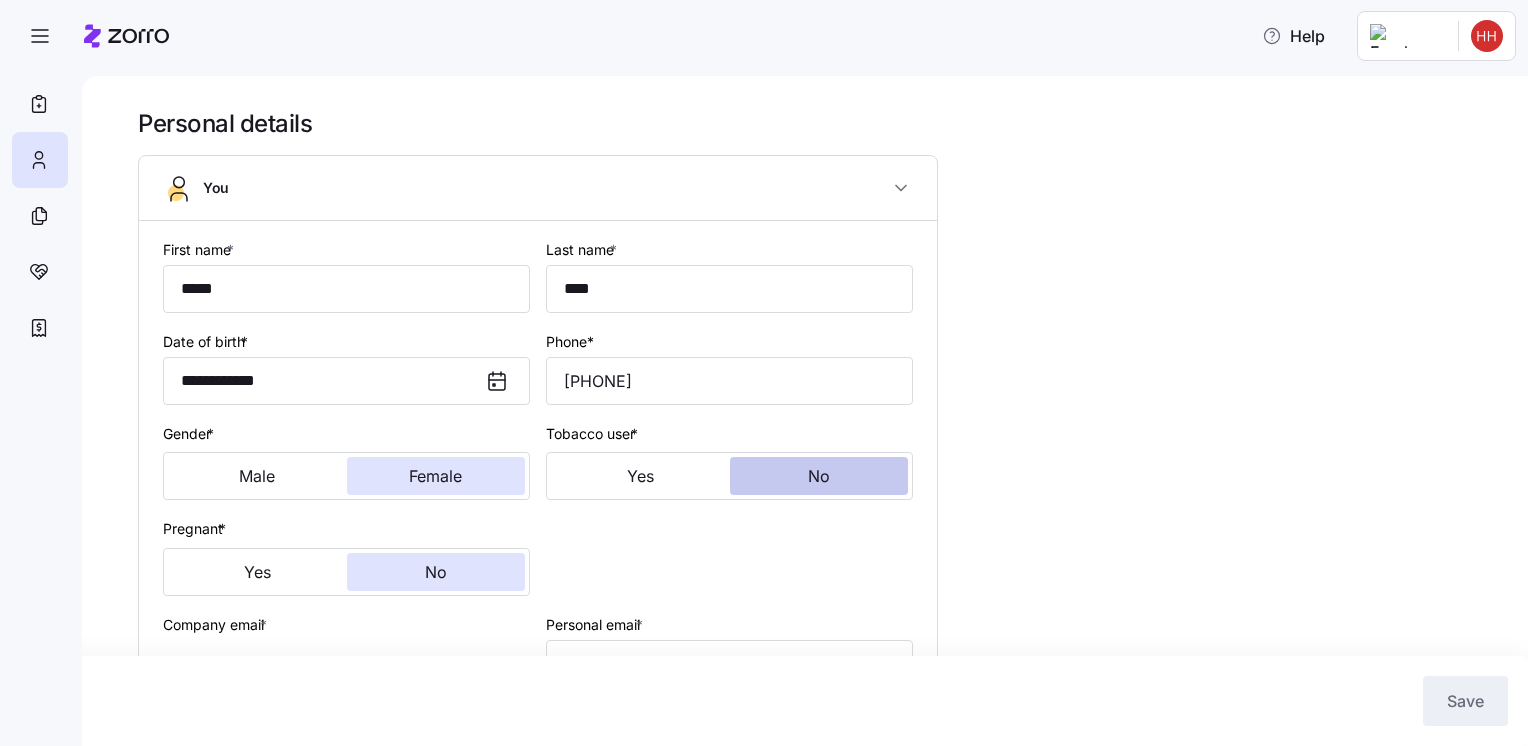 click on "No" at bounding box center [819, 476] 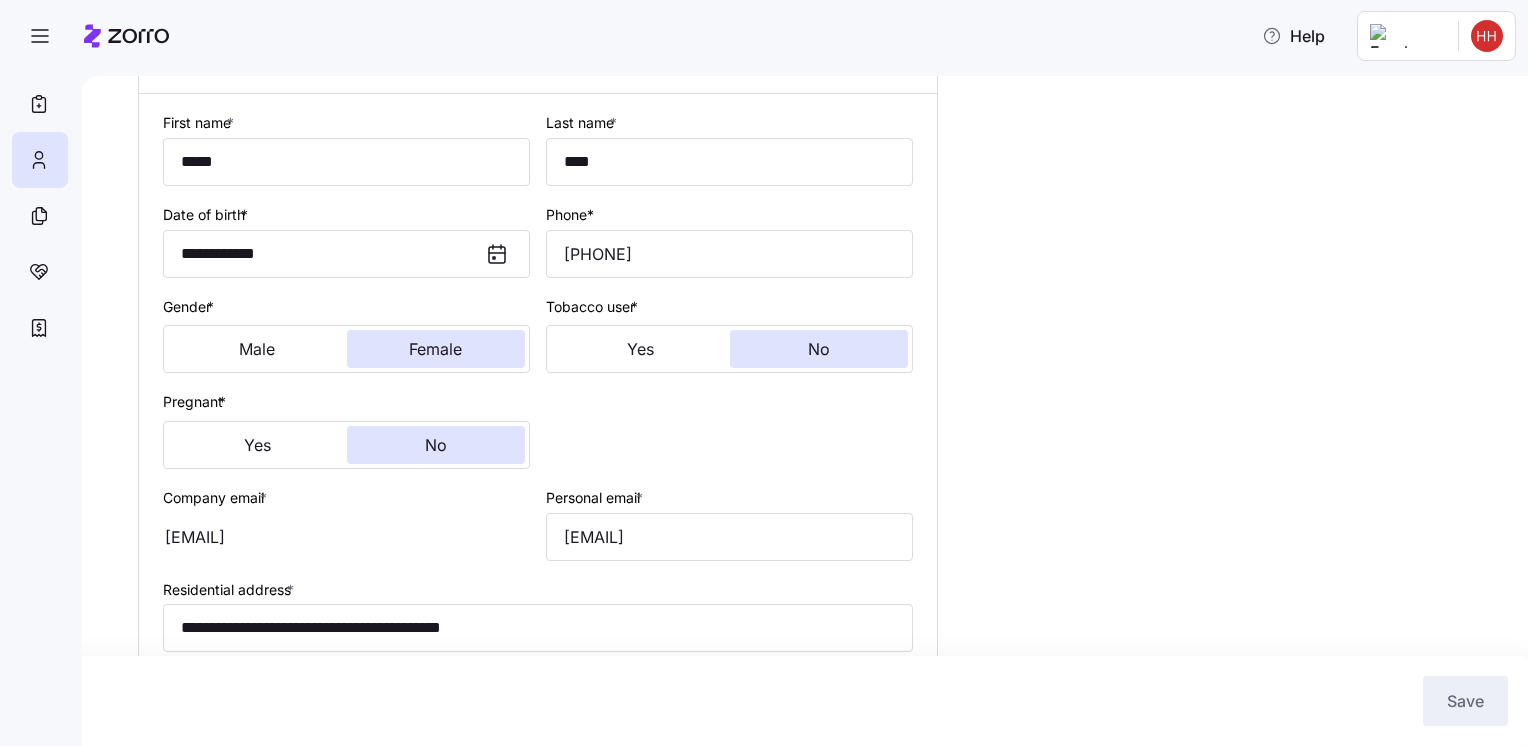 scroll, scrollTop: 300, scrollLeft: 0, axis: vertical 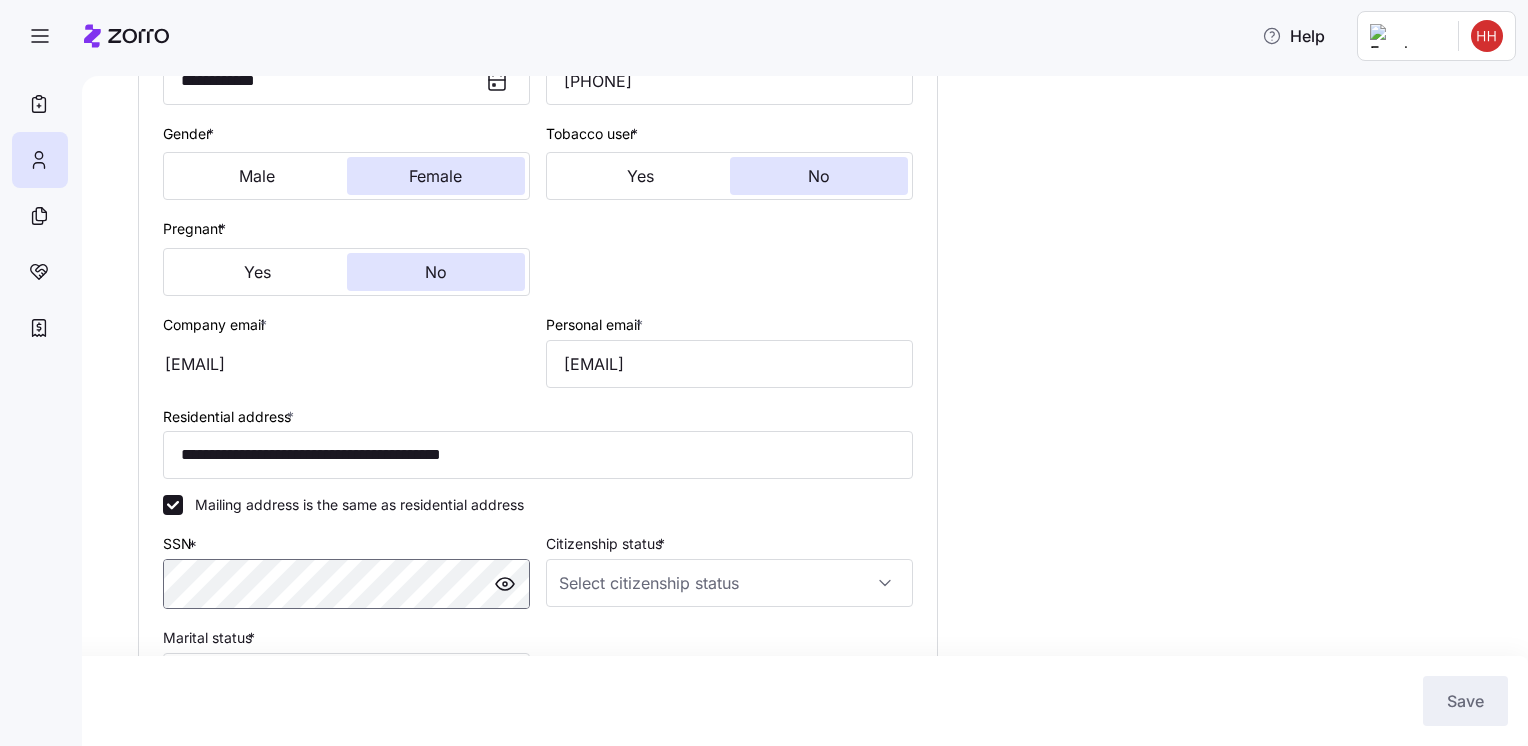 click on "Help Personal details You First name  * [FIRST] Last name  * [LAST] Date of birth  * [DATE] Phone* [PHONE] Gender  * Male Female Tobacco user  * Yes No Pregnant  * Yes No Company email  * [EMAIL] Personal email  * [EMAIL] Residential address  * [ADDRESS] Mailing address is the same as residential address SSN  * [SSN] Citizenship status  * Marital status  * Add spouse / domestic partner Add dependent  (under 26) Save" at bounding box center [764, 367] 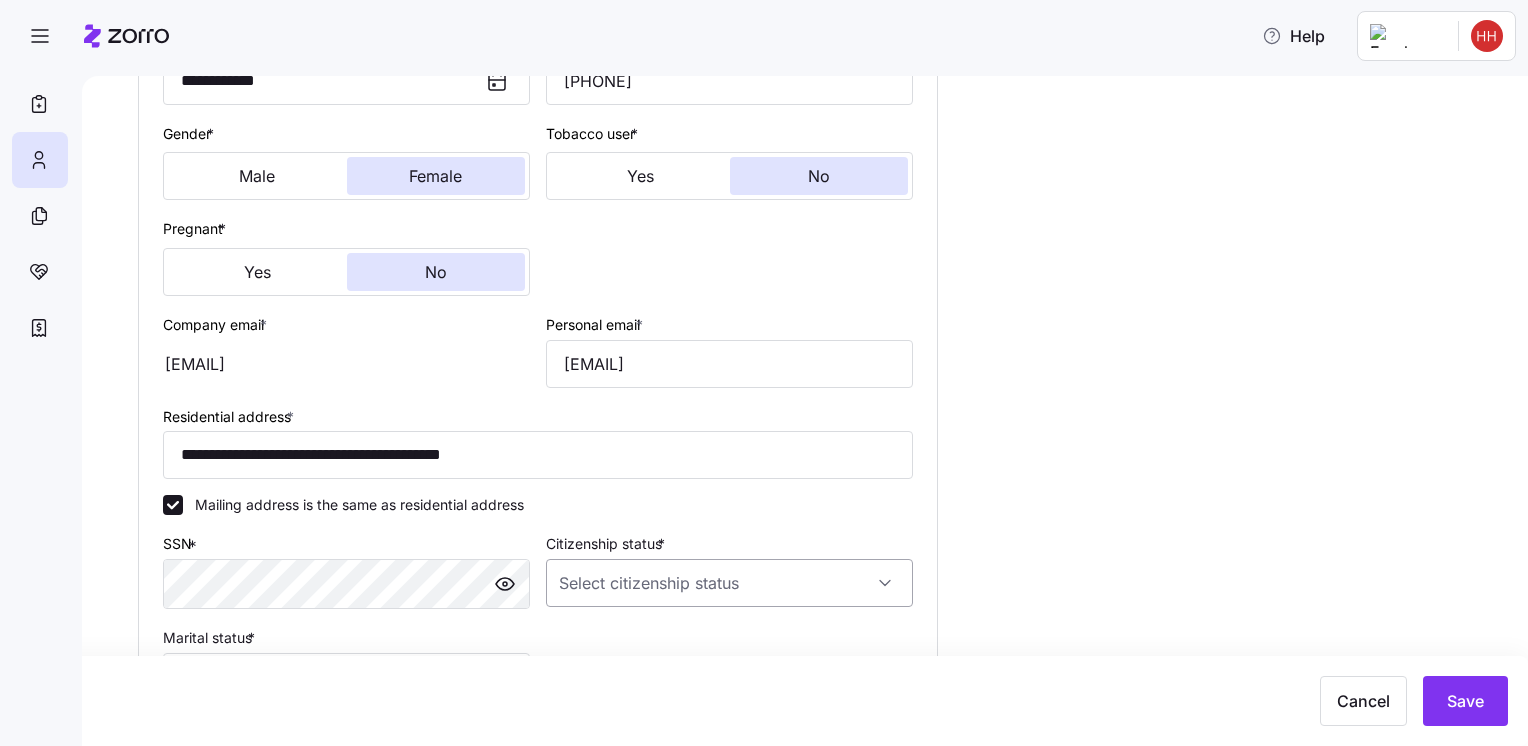 click on "Citizenship status  *" at bounding box center (729, 583) 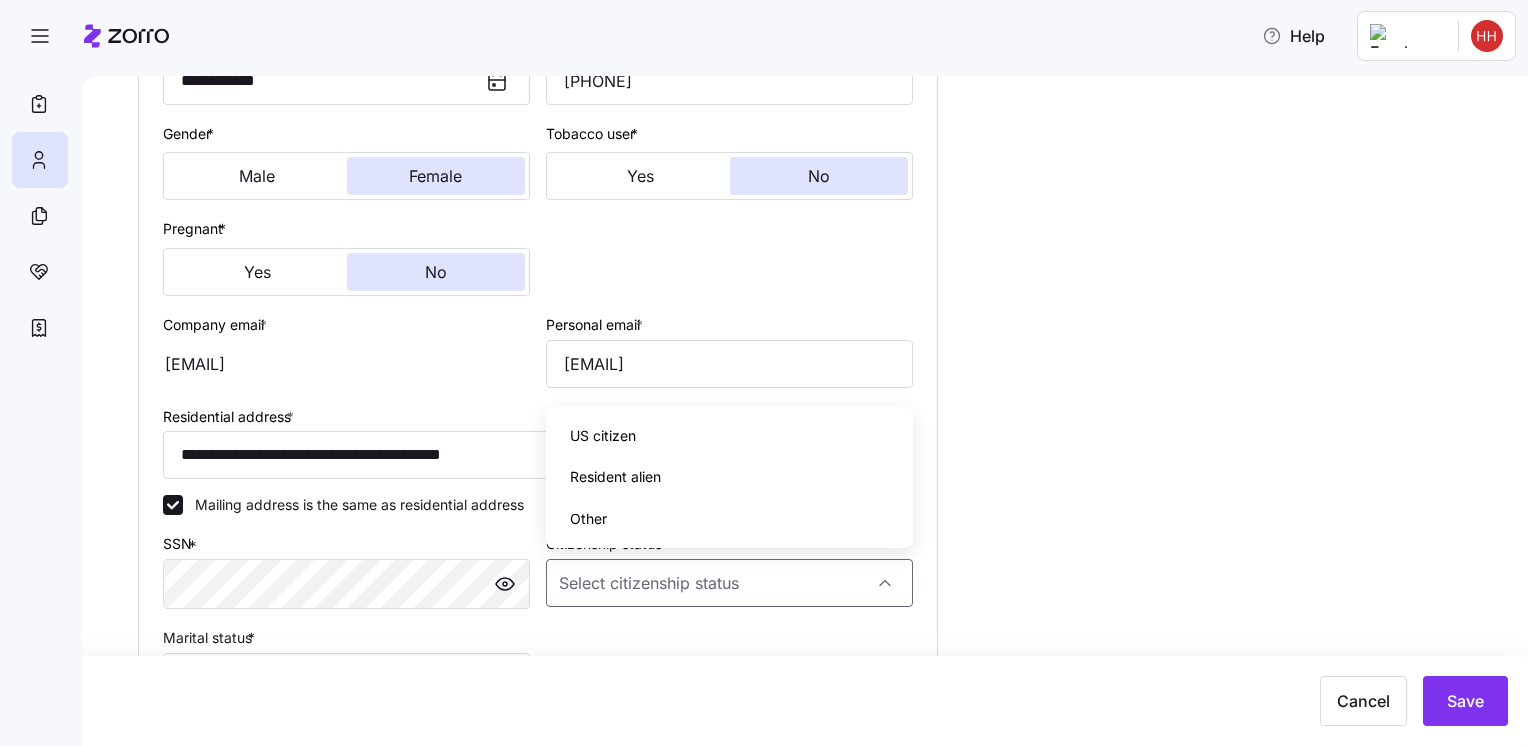 click on "US citizen" at bounding box center [729, 436] 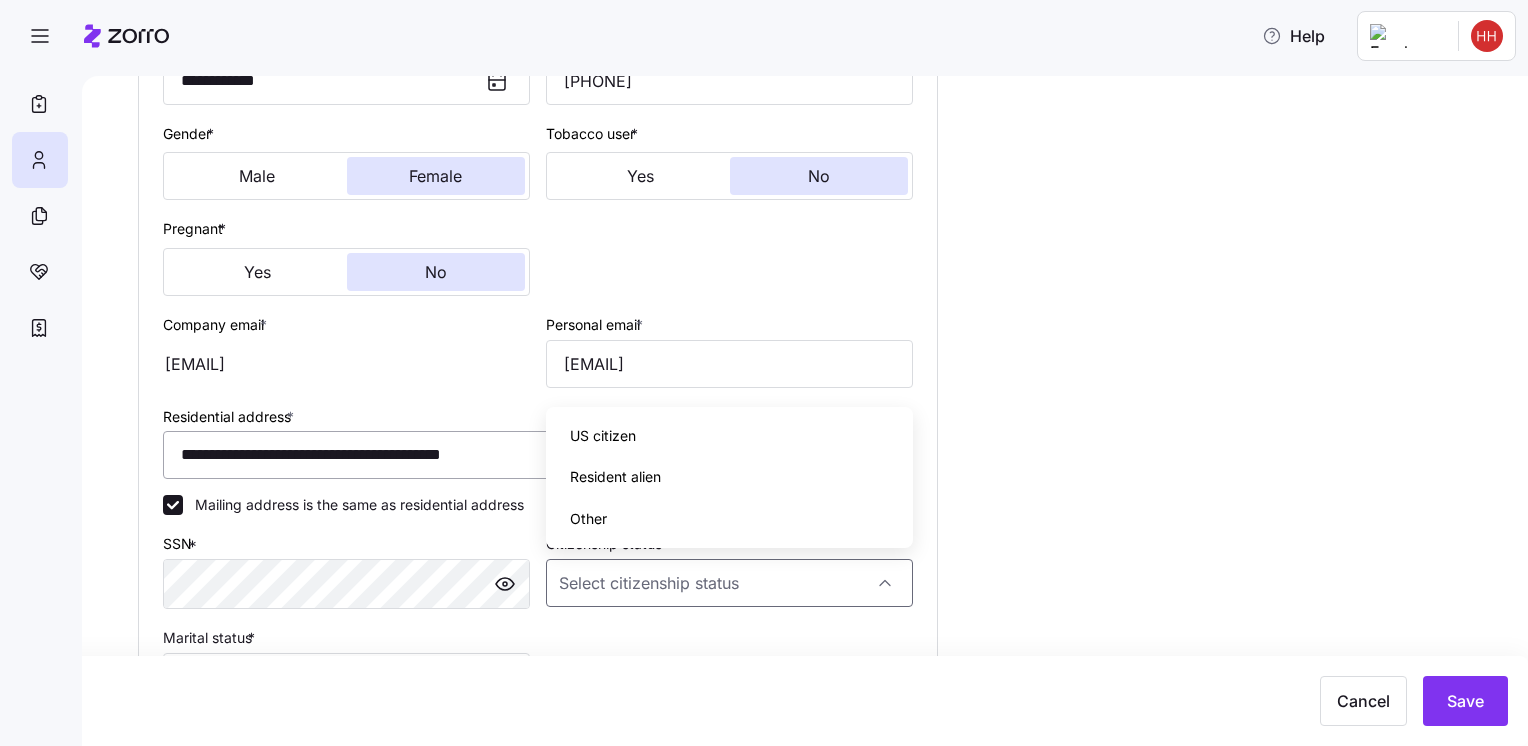 type on "US citizen" 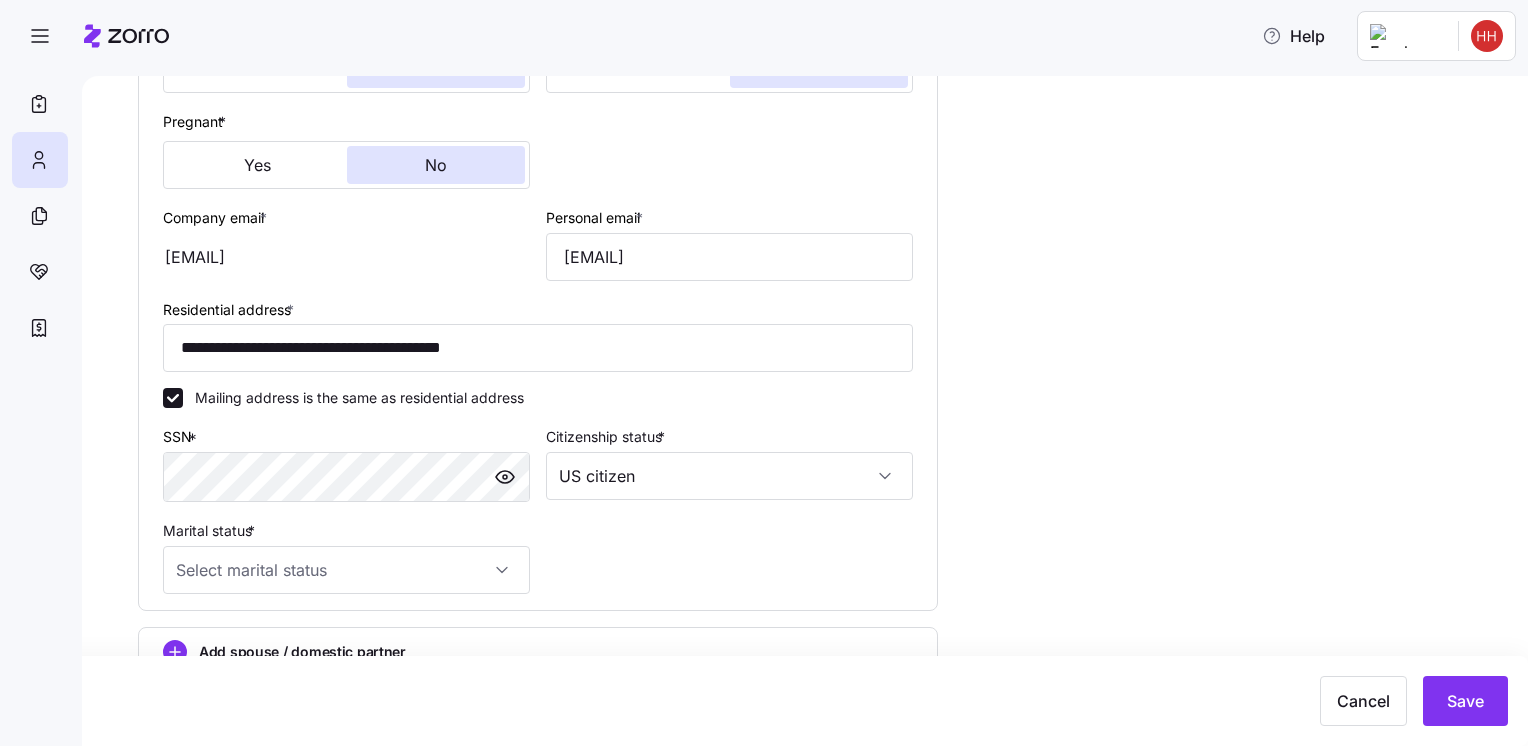 scroll, scrollTop: 501, scrollLeft: 0, axis: vertical 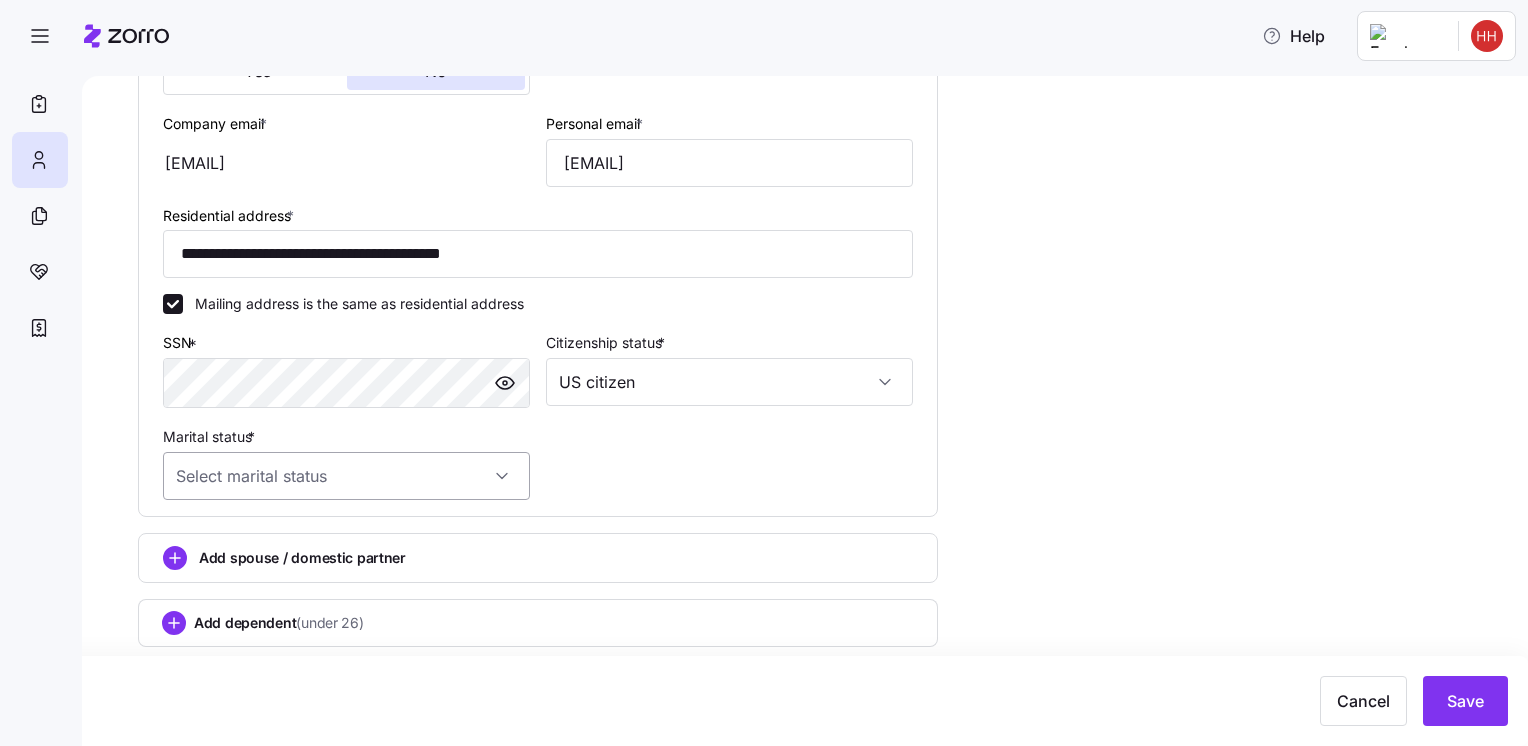 click on "Marital status  *" at bounding box center (346, 476) 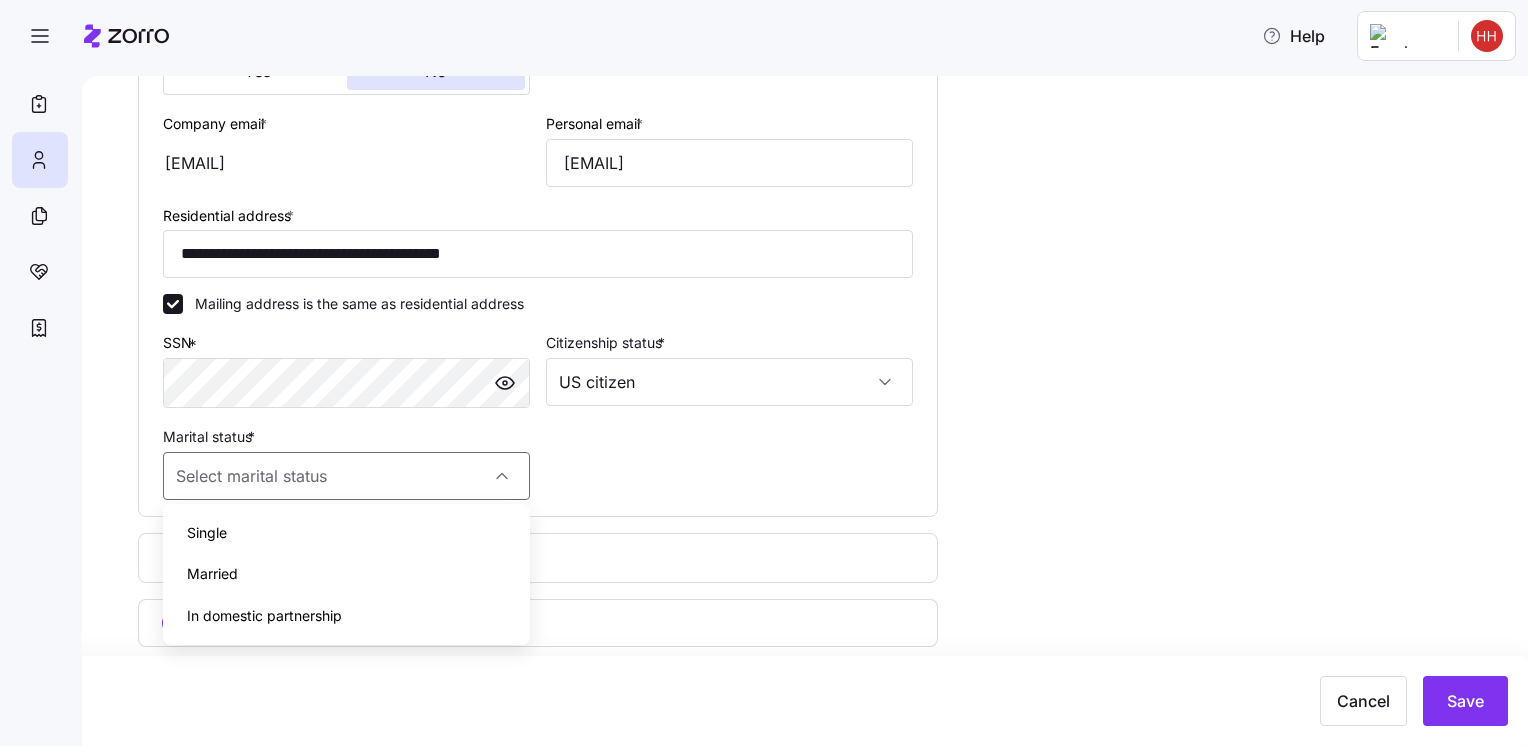 click on "Single" at bounding box center (346, 533) 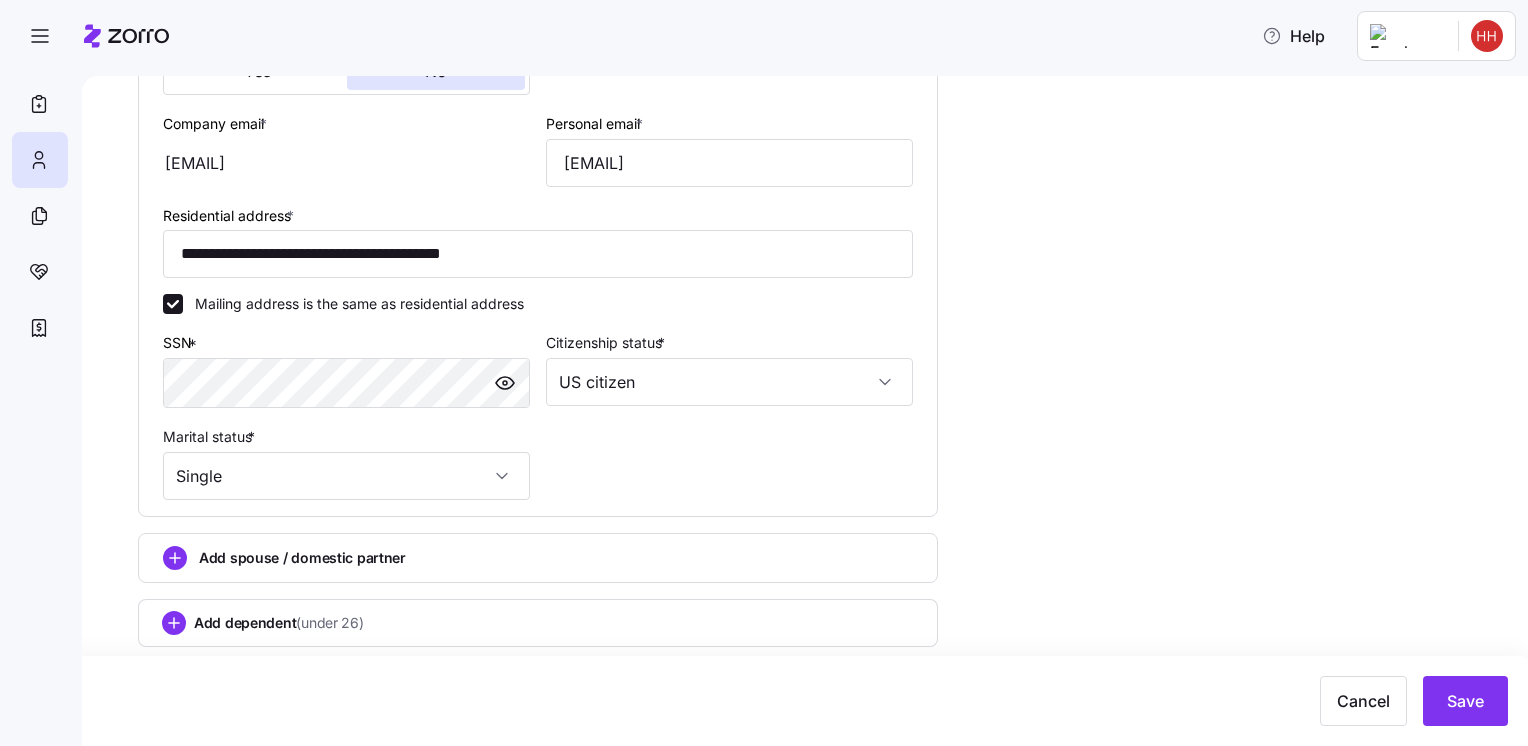 type on "Single" 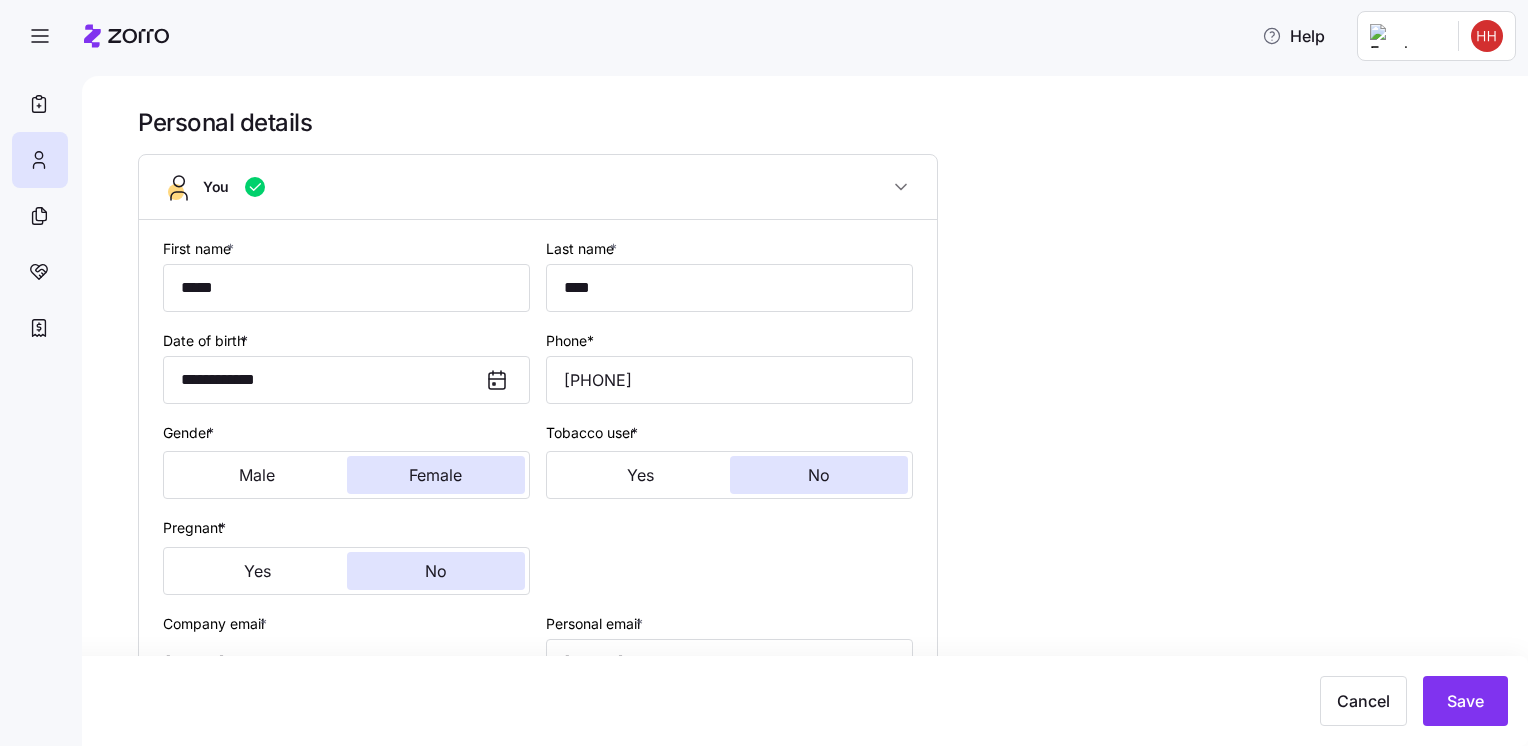 scroll, scrollTop: 0, scrollLeft: 0, axis: both 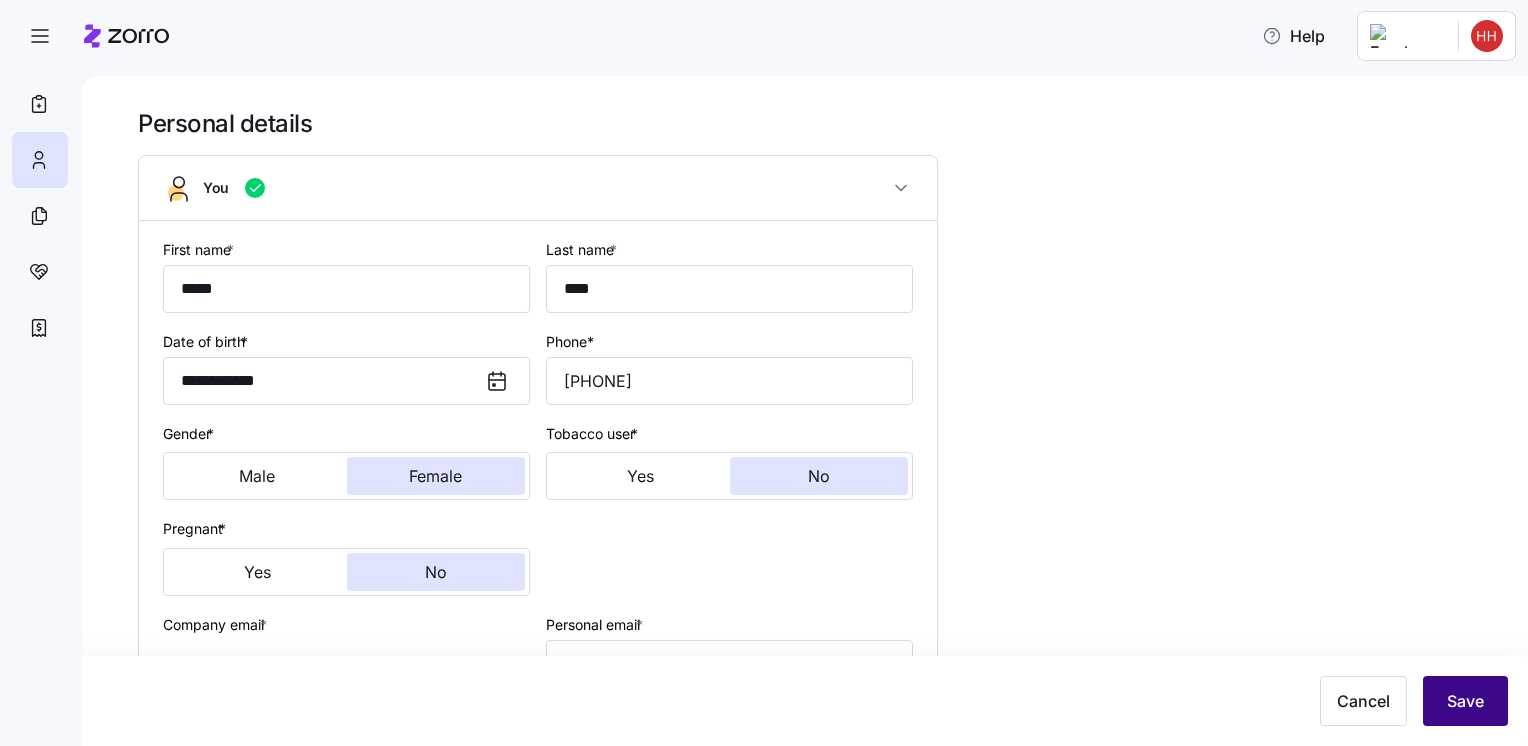 click on "Save" at bounding box center [1465, 701] 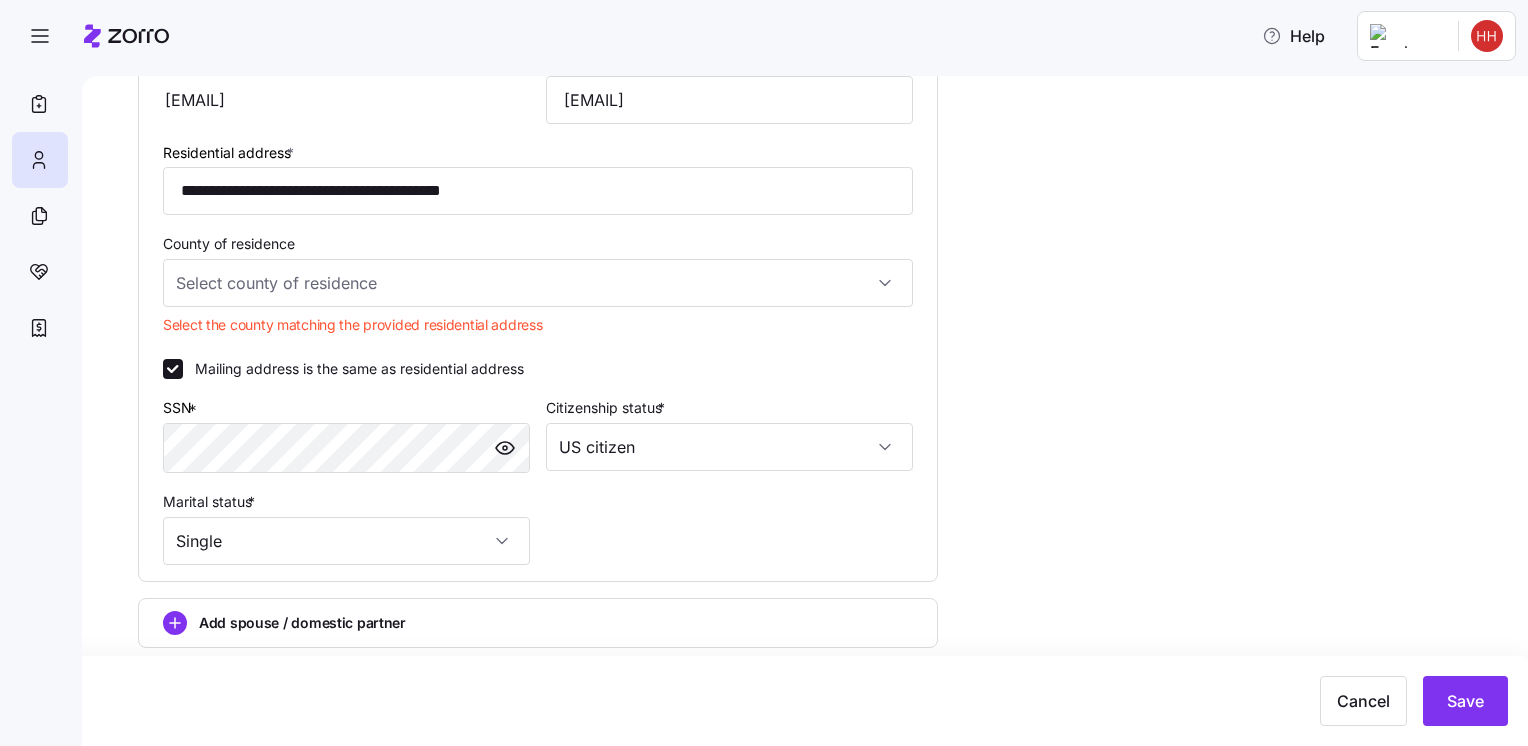 scroll, scrollTop: 600, scrollLeft: 0, axis: vertical 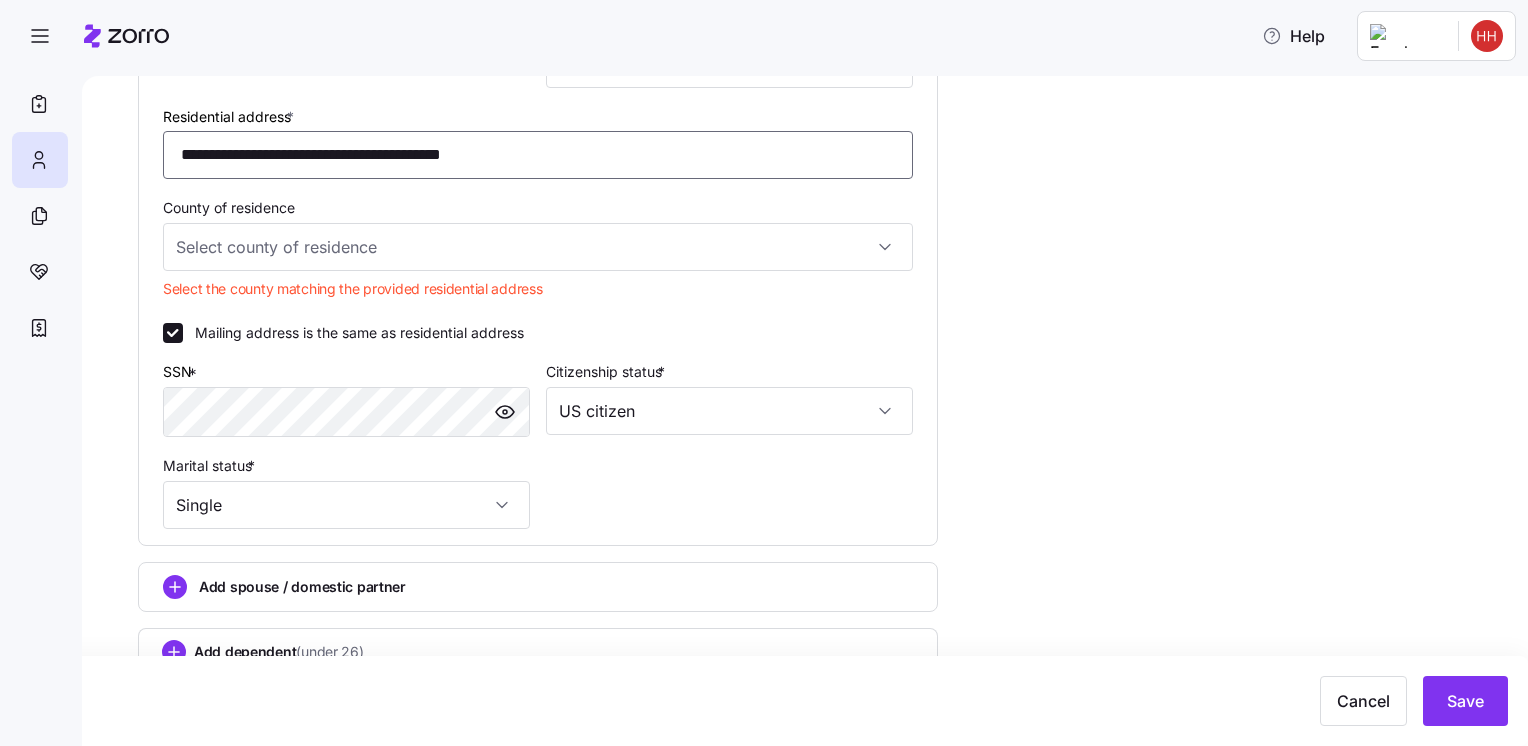 click on "[ADDRESS]" at bounding box center (538, 155) 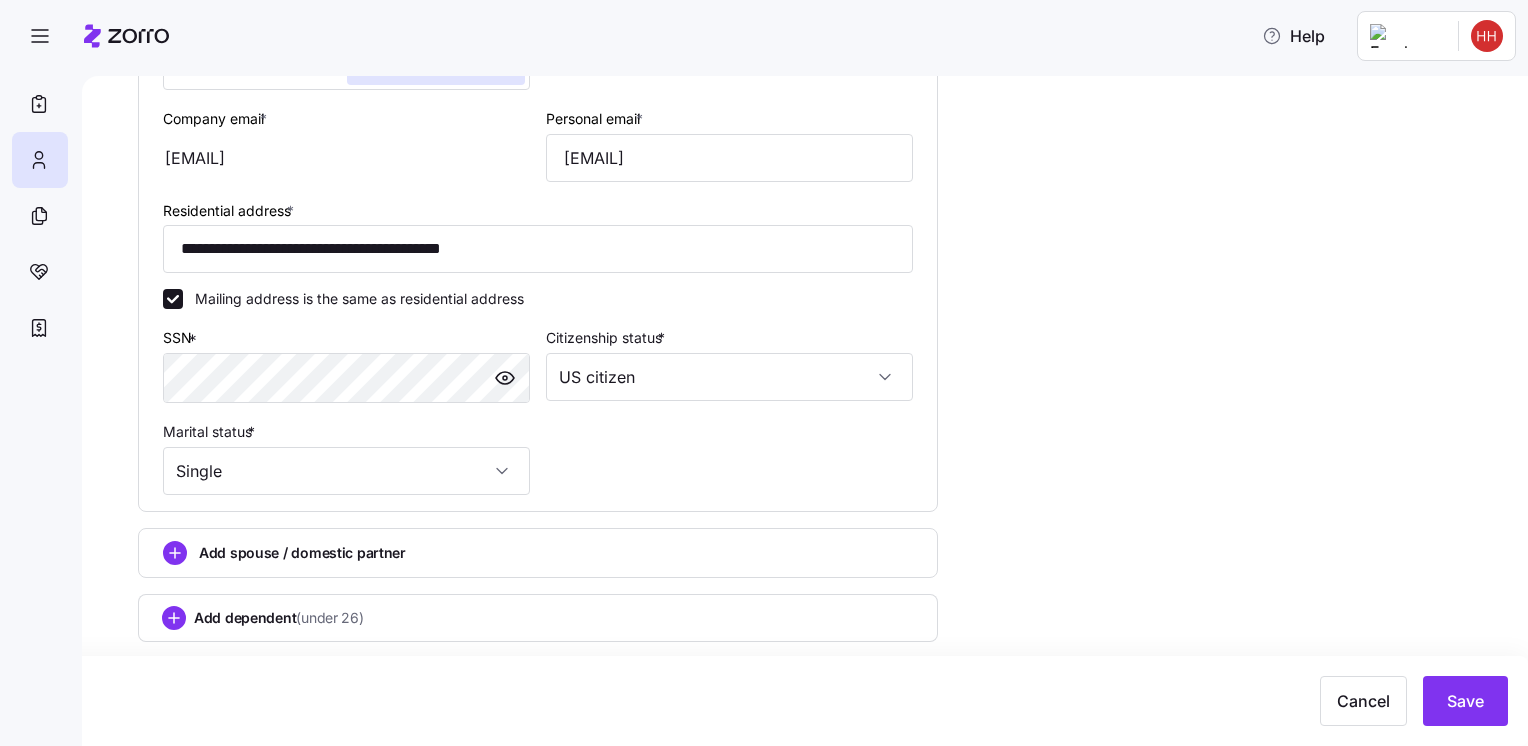 scroll, scrollTop: 501, scrollLeft: 0, axis: vertical 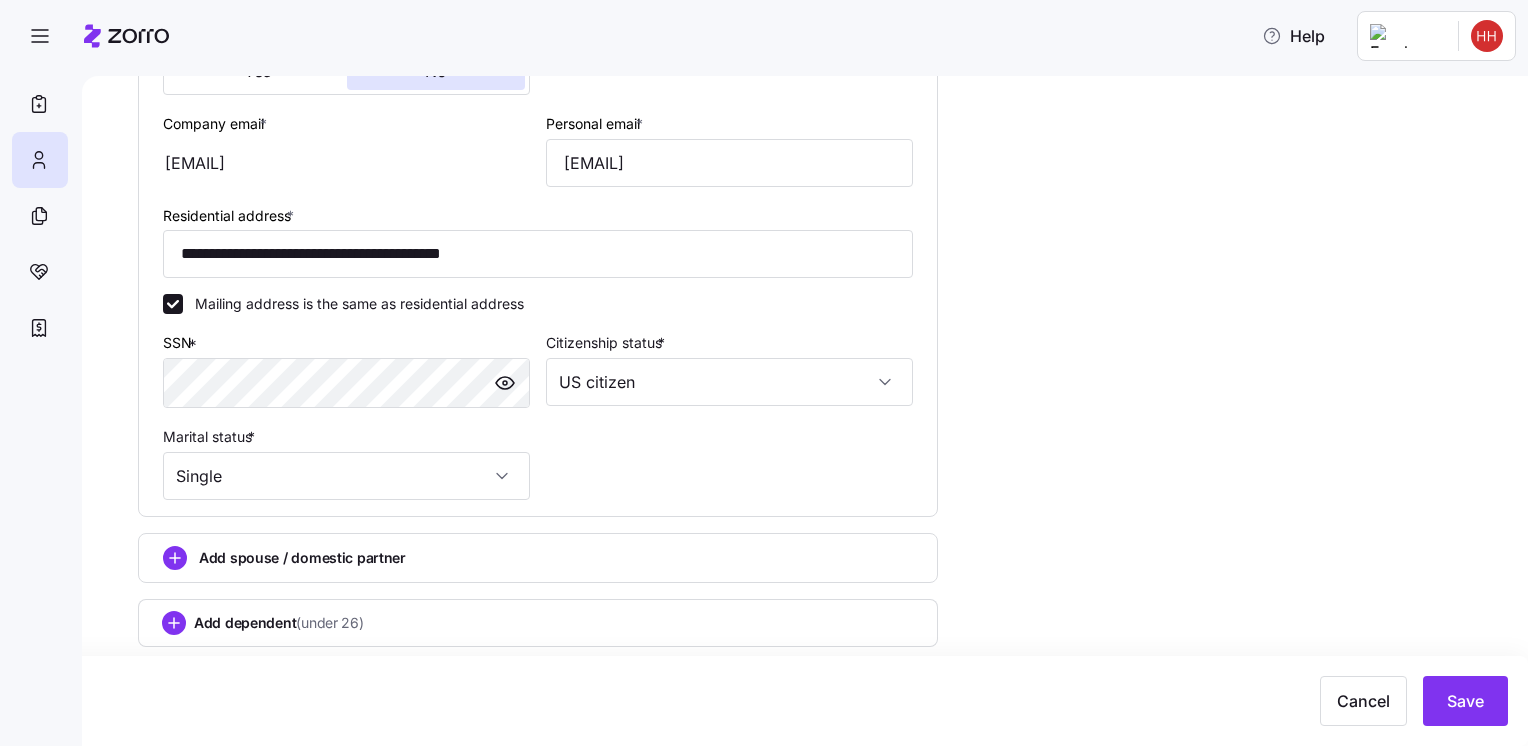 drag, startPoint x: 1106, startPoint y: 153, endPoint x: 620, endPoint y: 210, distance: 489.33118 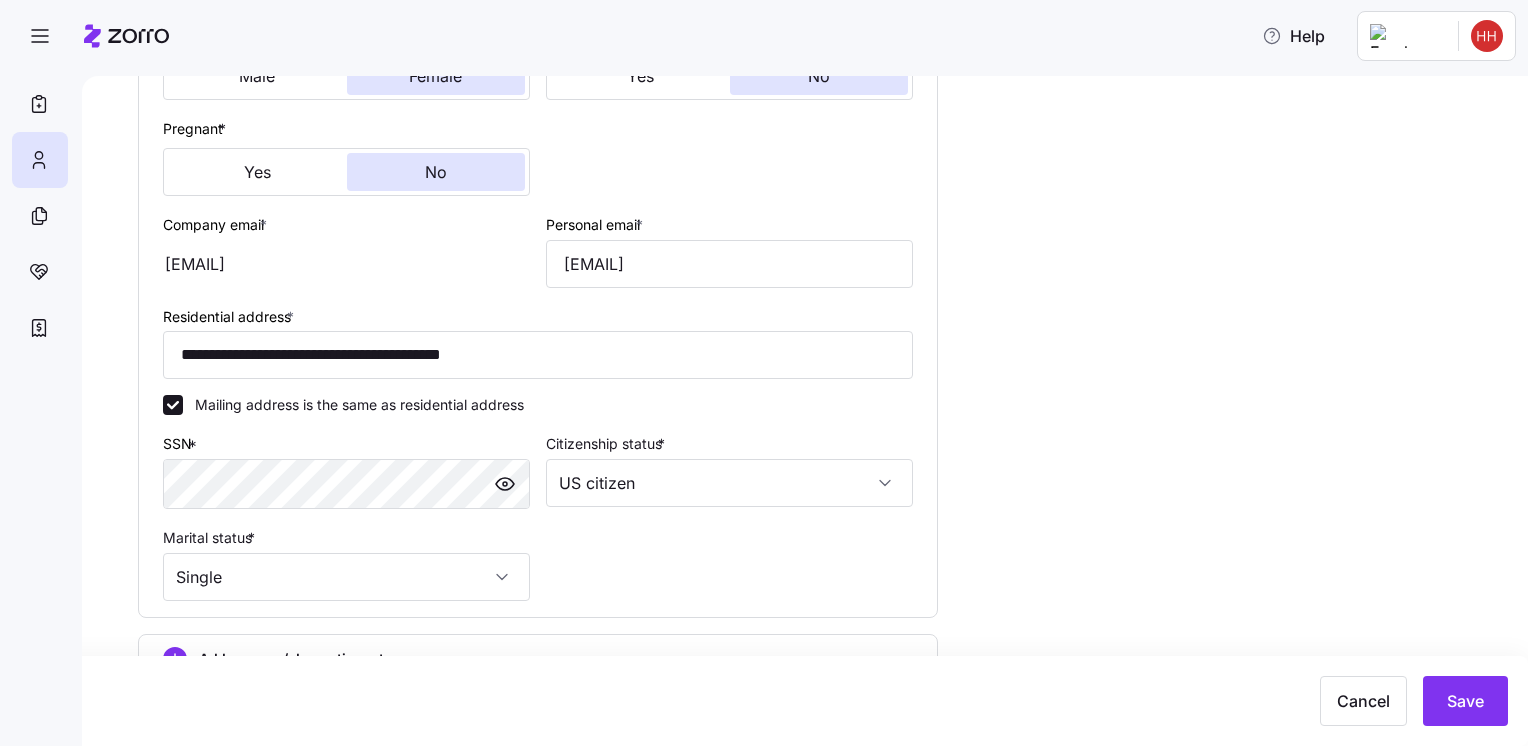 scroll, scrollTop: 401, scrollLeft: 0, axis: vertical 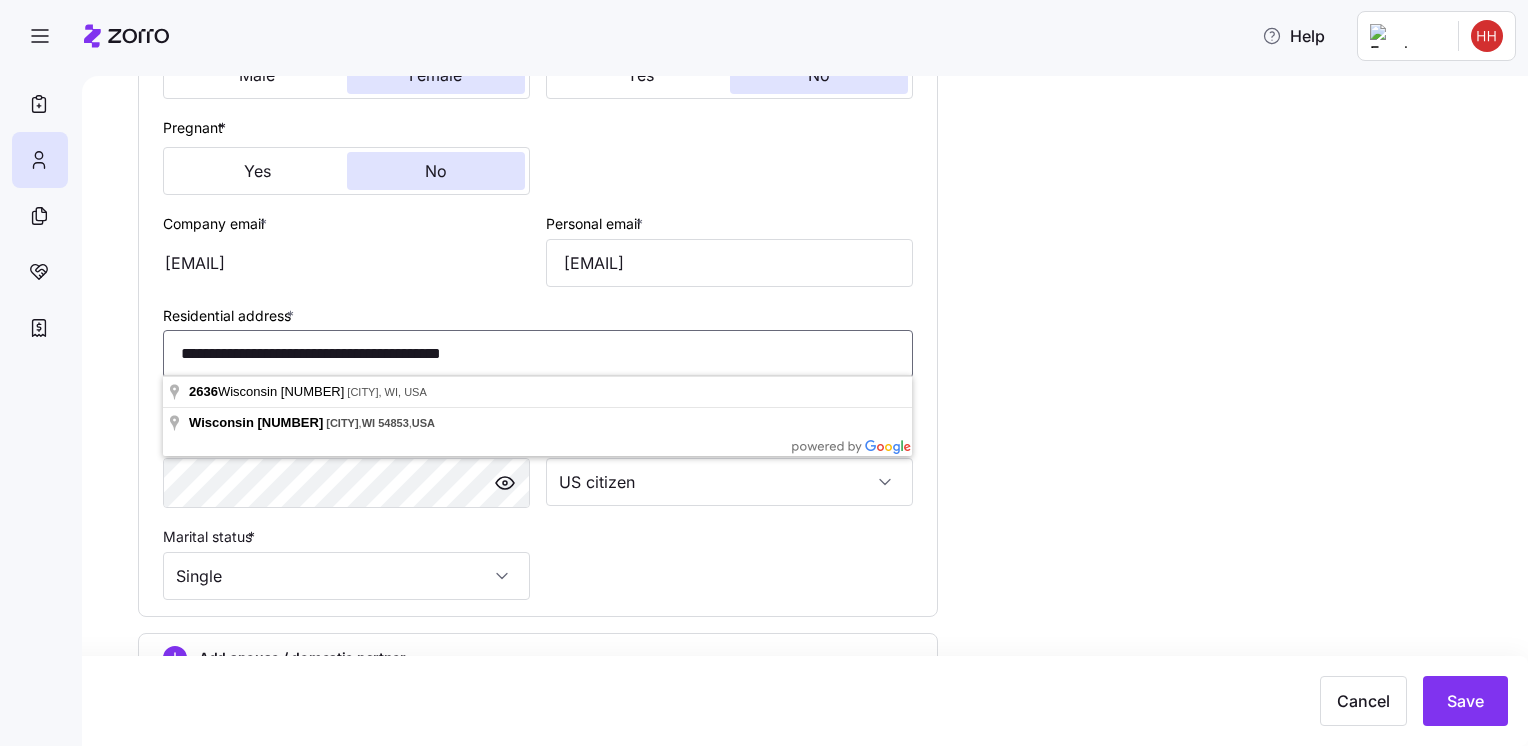 click on "[ADDRESS]" at bounding box center (538, 354) 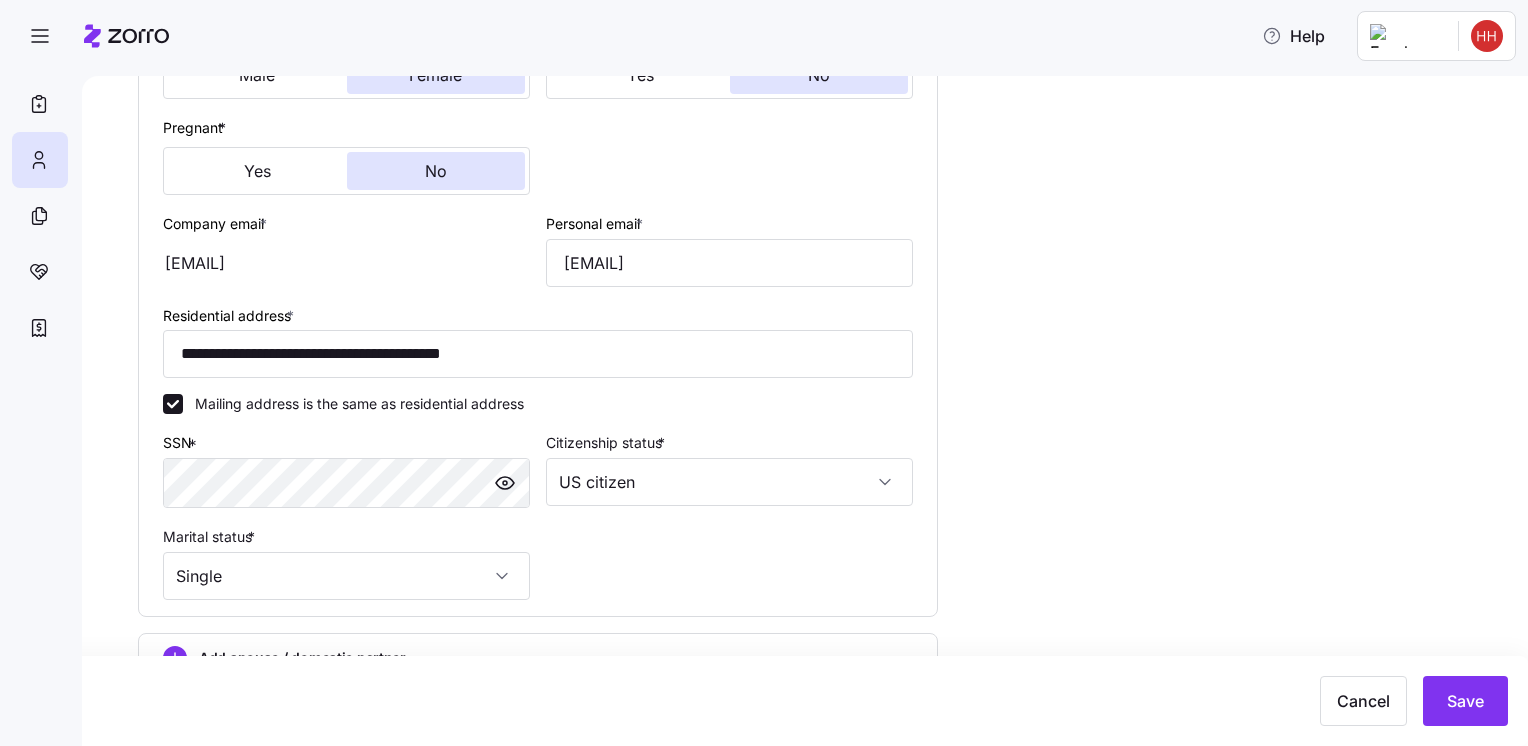 click on "Personal details You First name  * [FIRST] Last name  * [LAST] Date of birth  * [DATE] Phone* [PHONE] Gender  * Male Female Tobacco user  * Yes No Pregnant  * Yes No Company email  * [EMAIL] Personal email  * [EMAIL] Residential address  * [ADDRESS] Mailing address is the same as residential address SSN  * [SSN] Citizenship status  * US citizen Marital status  * Single Add spouse / domestic partner Add dependent  (under 26) Cancel Save" at bounding box center (819, 267) 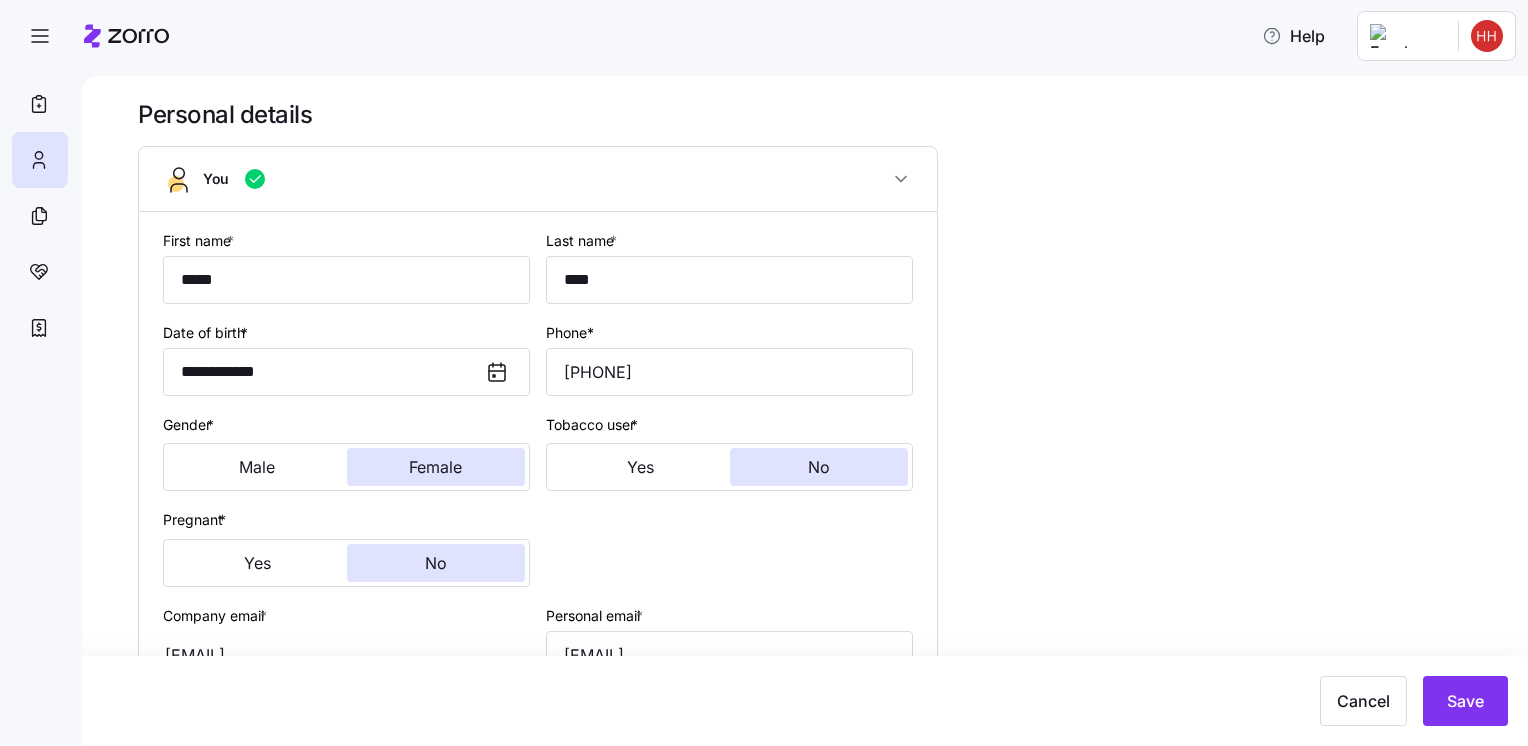 scroll, scrollTop: 0, scrollLeft: 0, axis: both 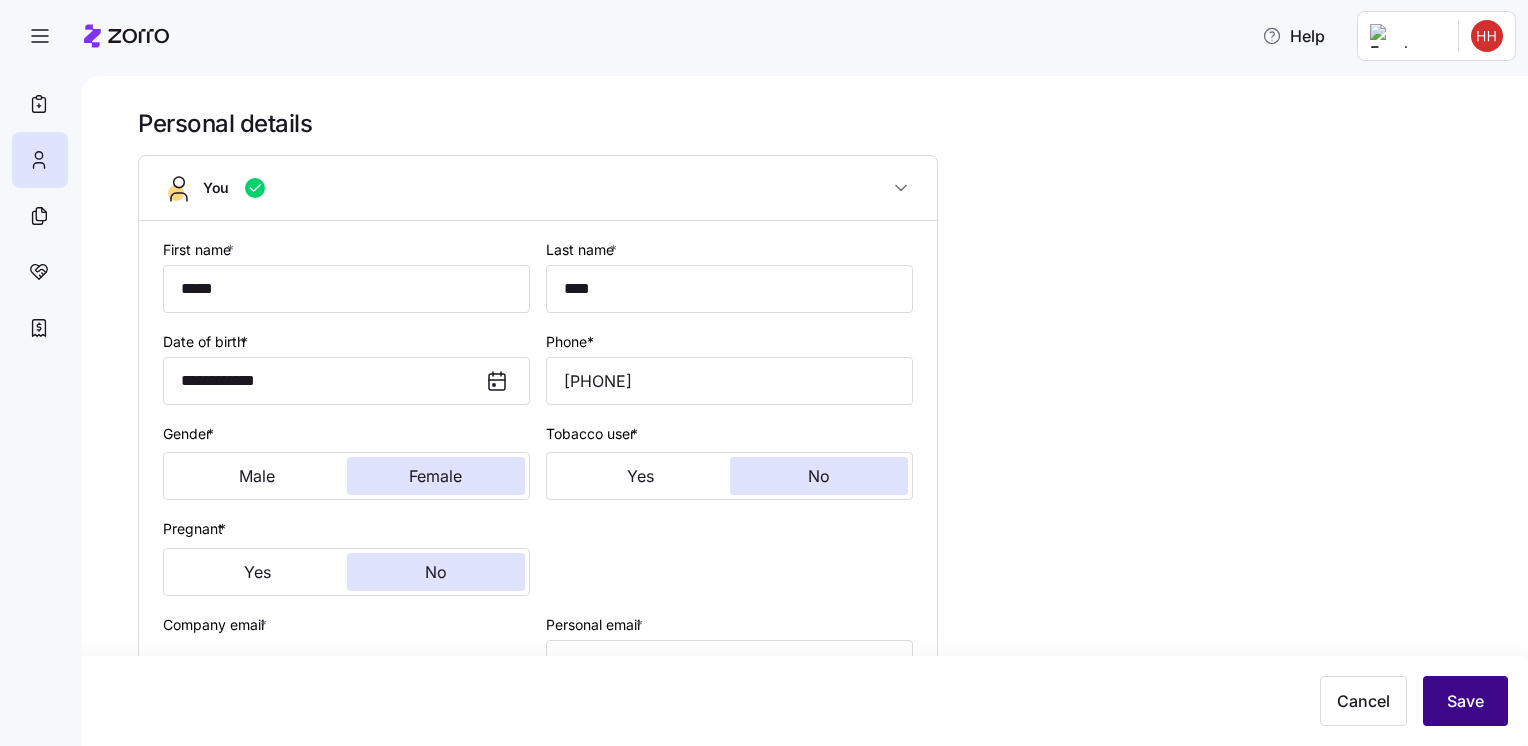 click on "Save" at bounding box center (1465, 701) 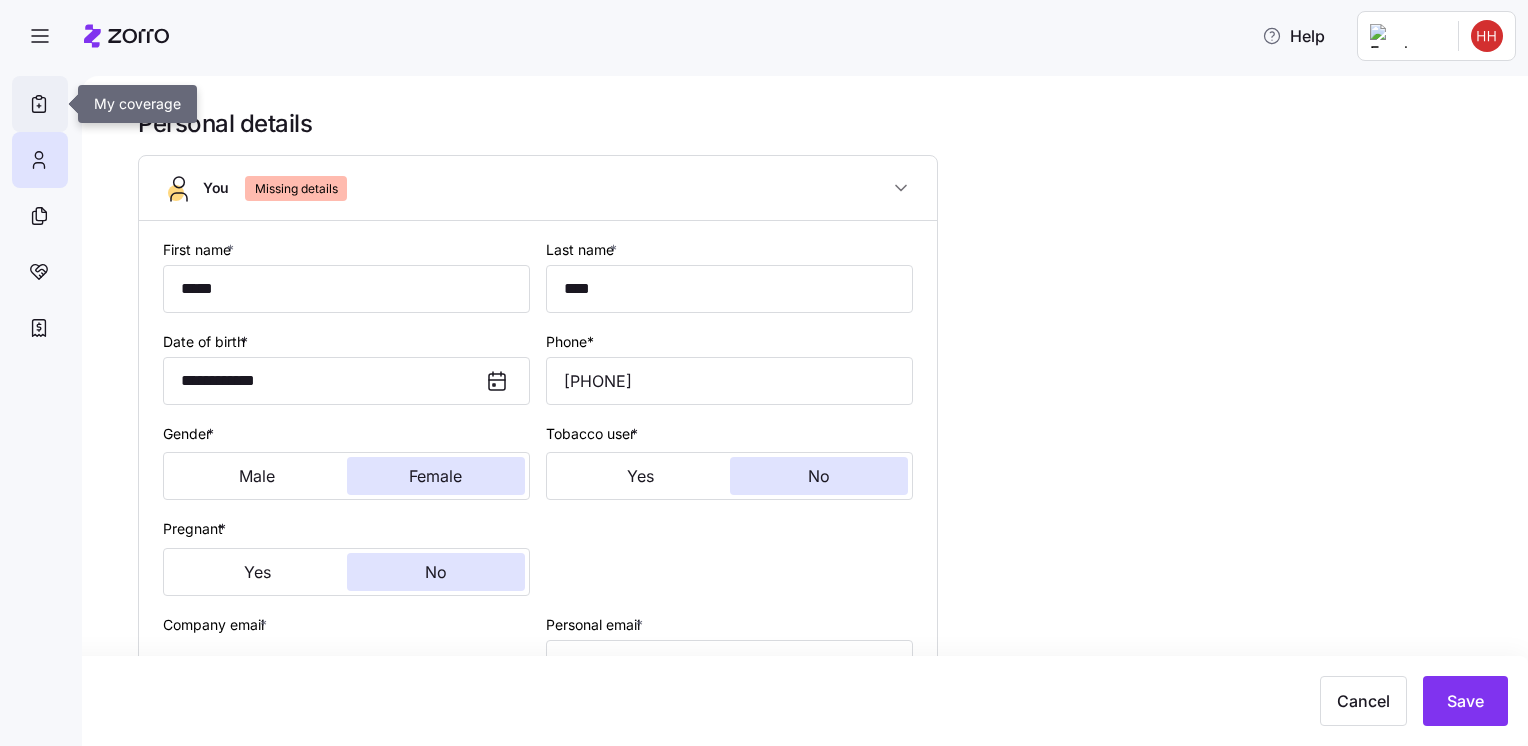 click 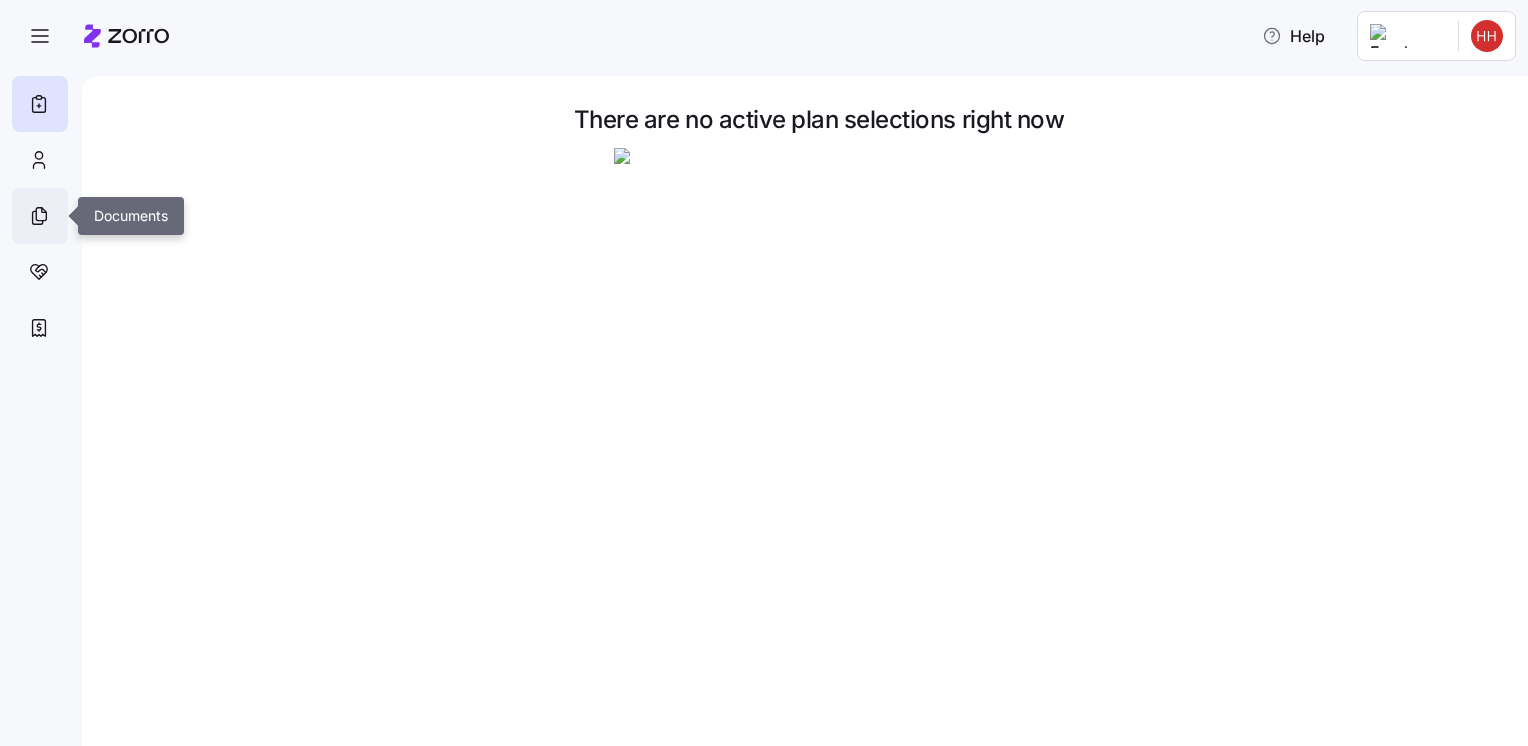 click 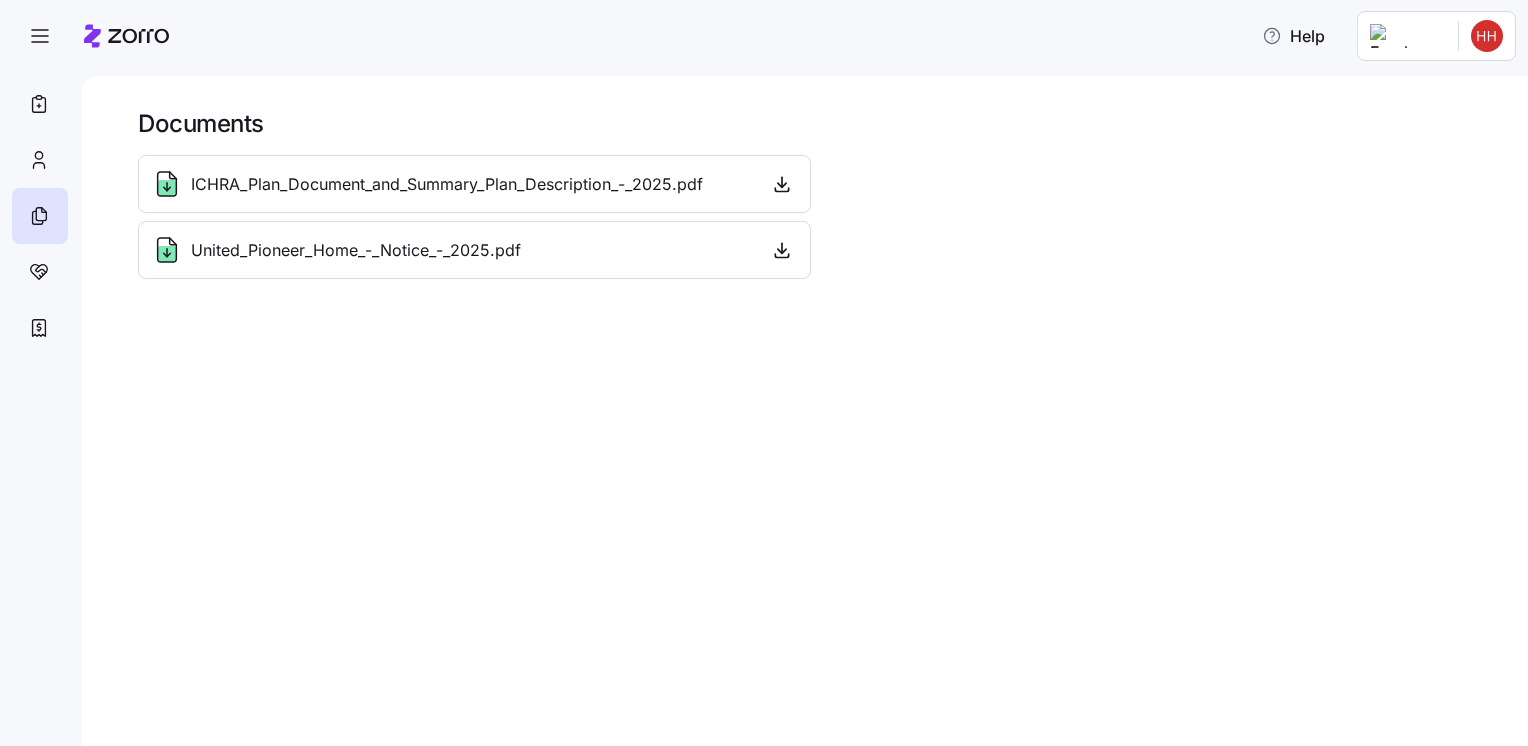click on "ICHRA_Plan_Document_and_Summary_Plan_Description_-_2025.pdf" at bounding box center (447, 184) 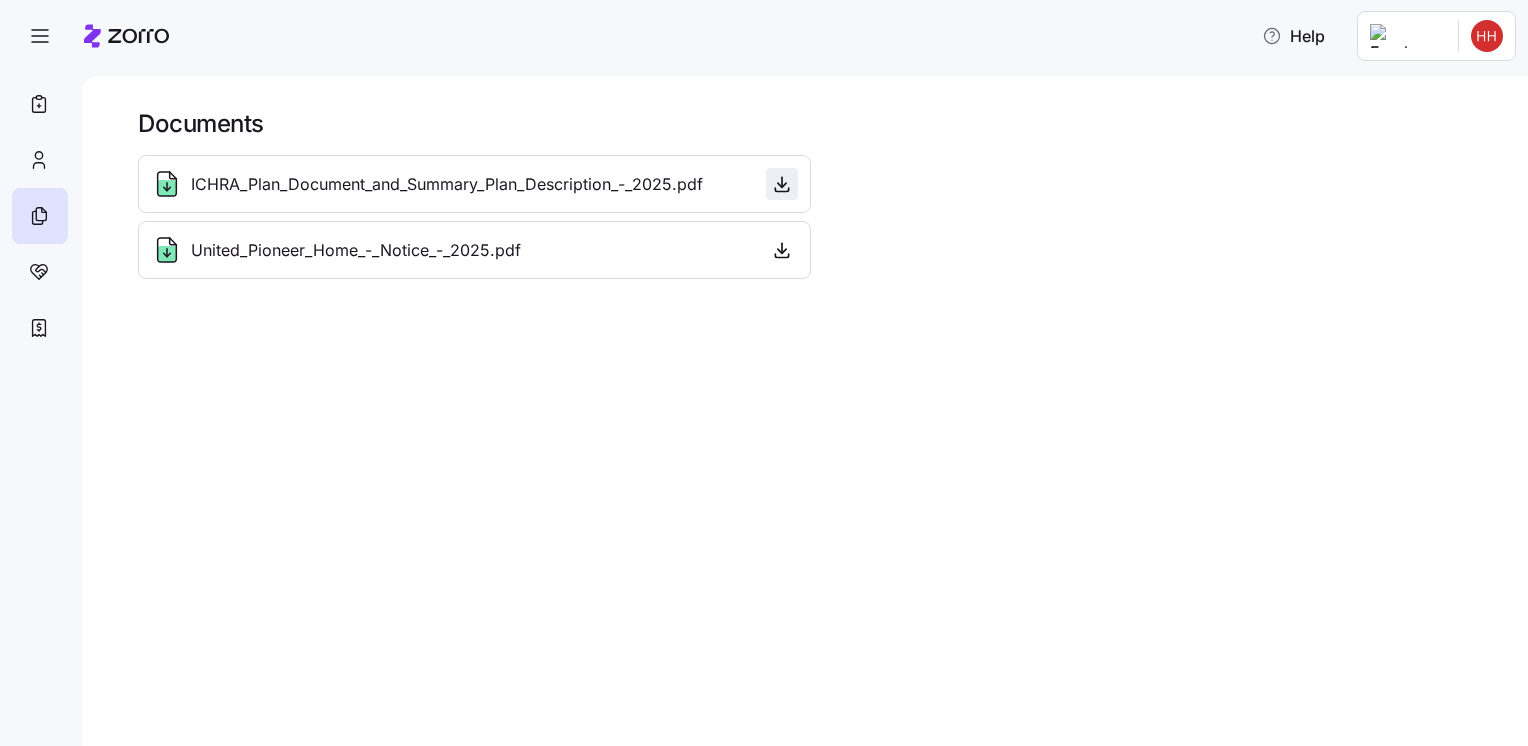 click 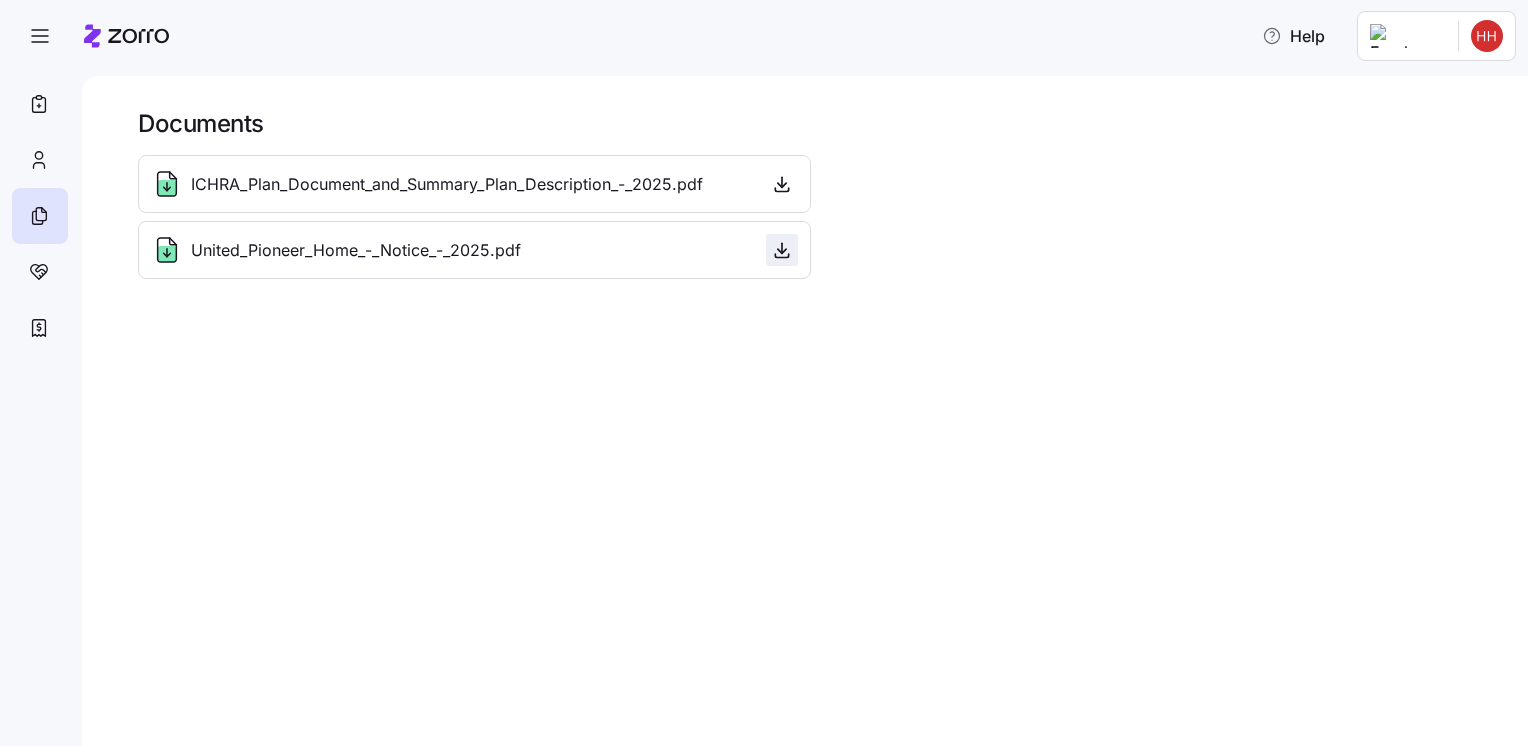 click 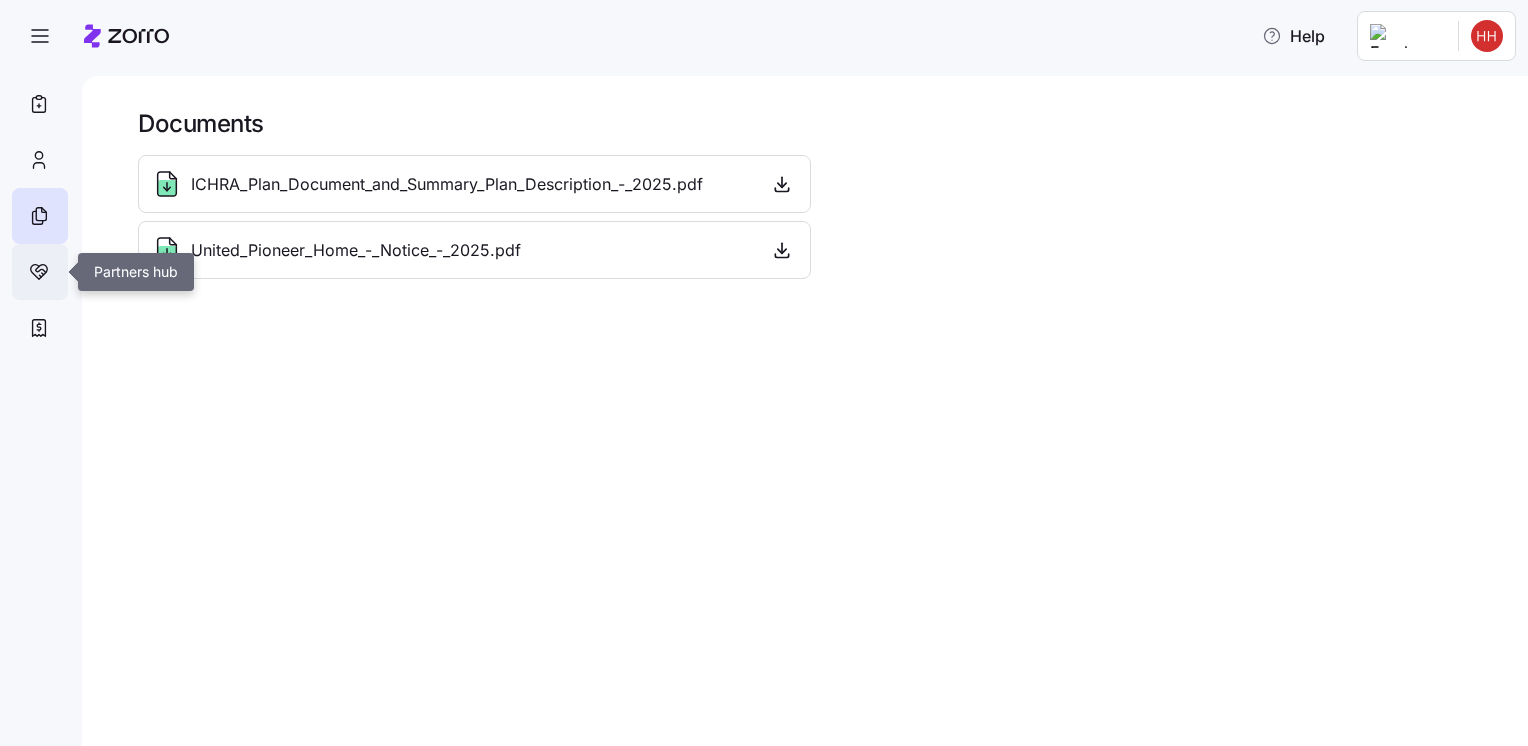 click 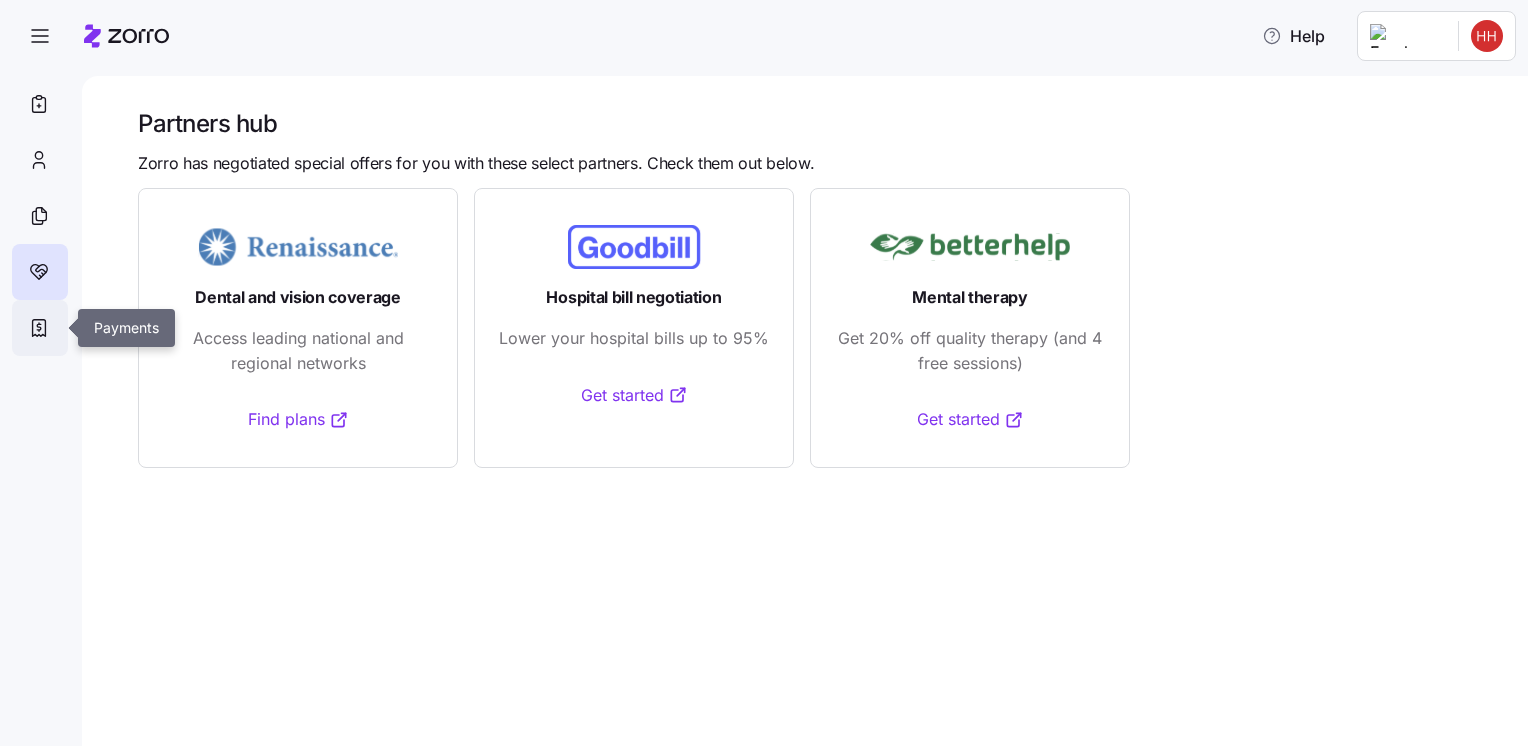 click 